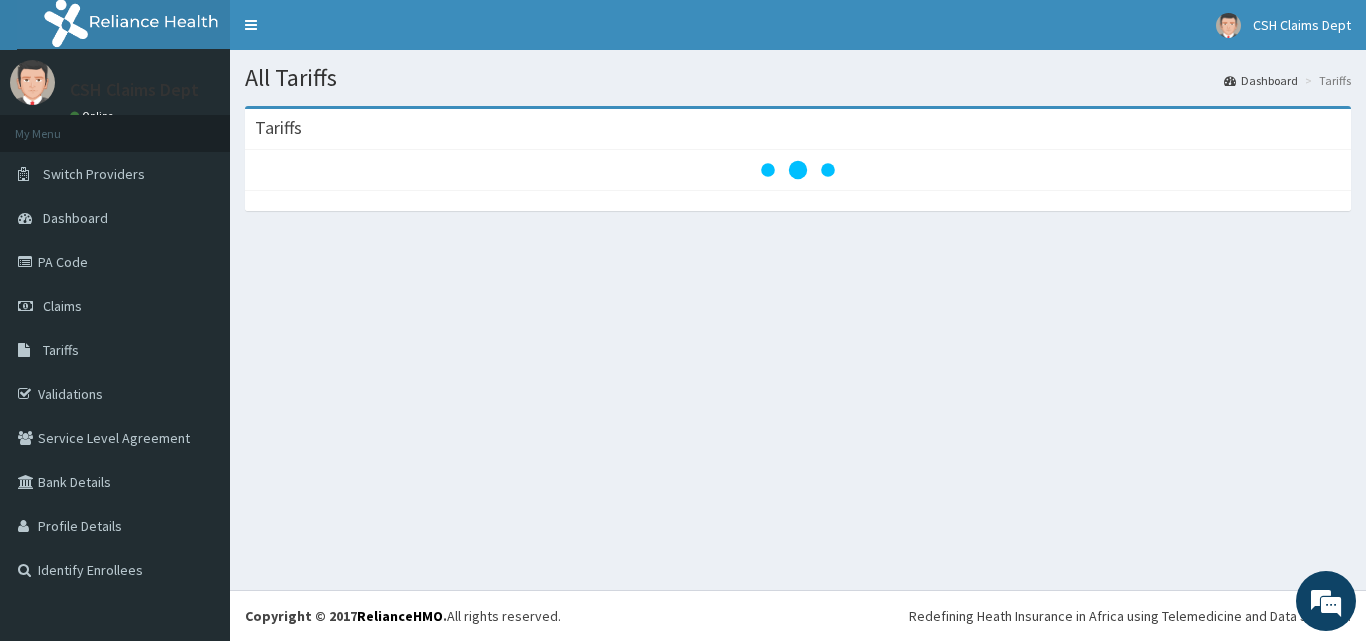 scroll, scrollTop: 0, scrollLeft: 0, axis: both 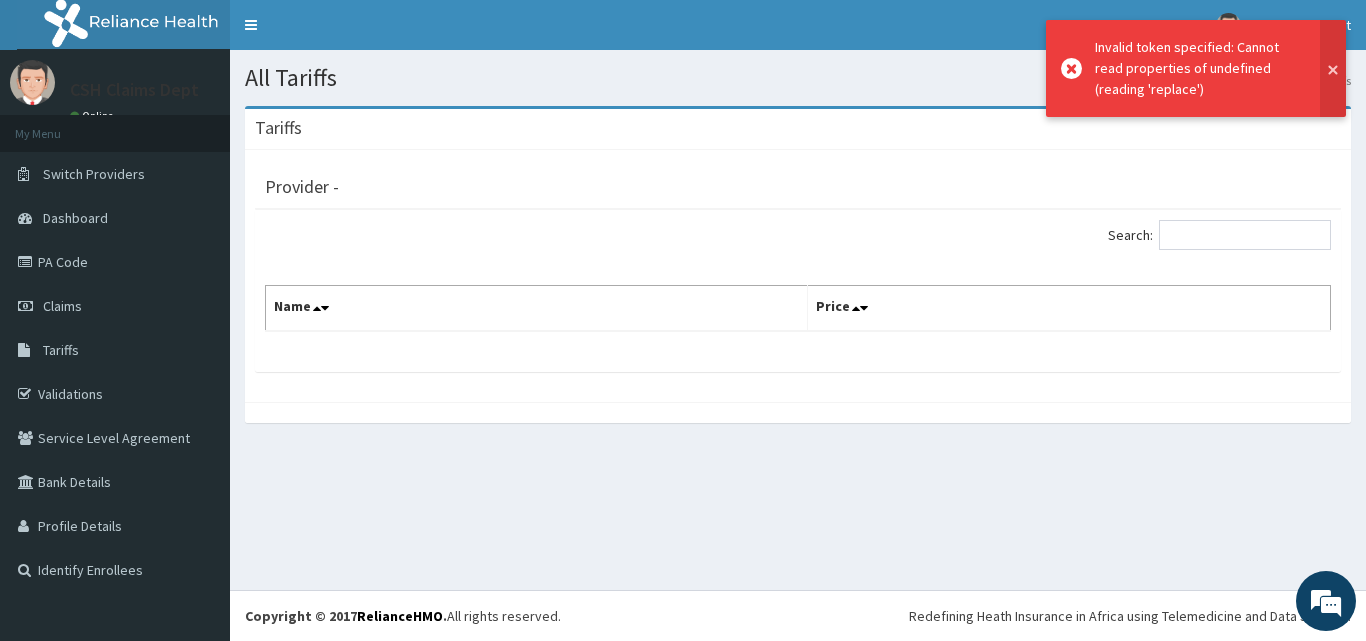 click at bounding box center [1333, 68] 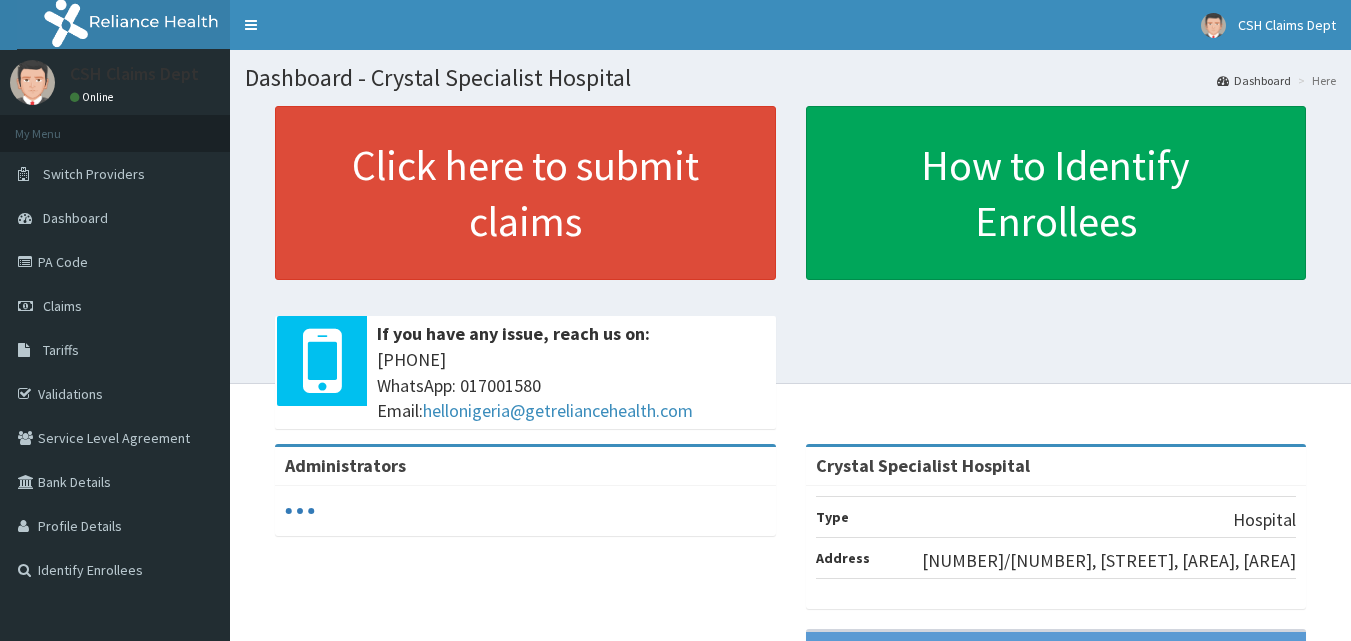 scroll, scrollTop: 0, scrollLeft: 0, axis: both 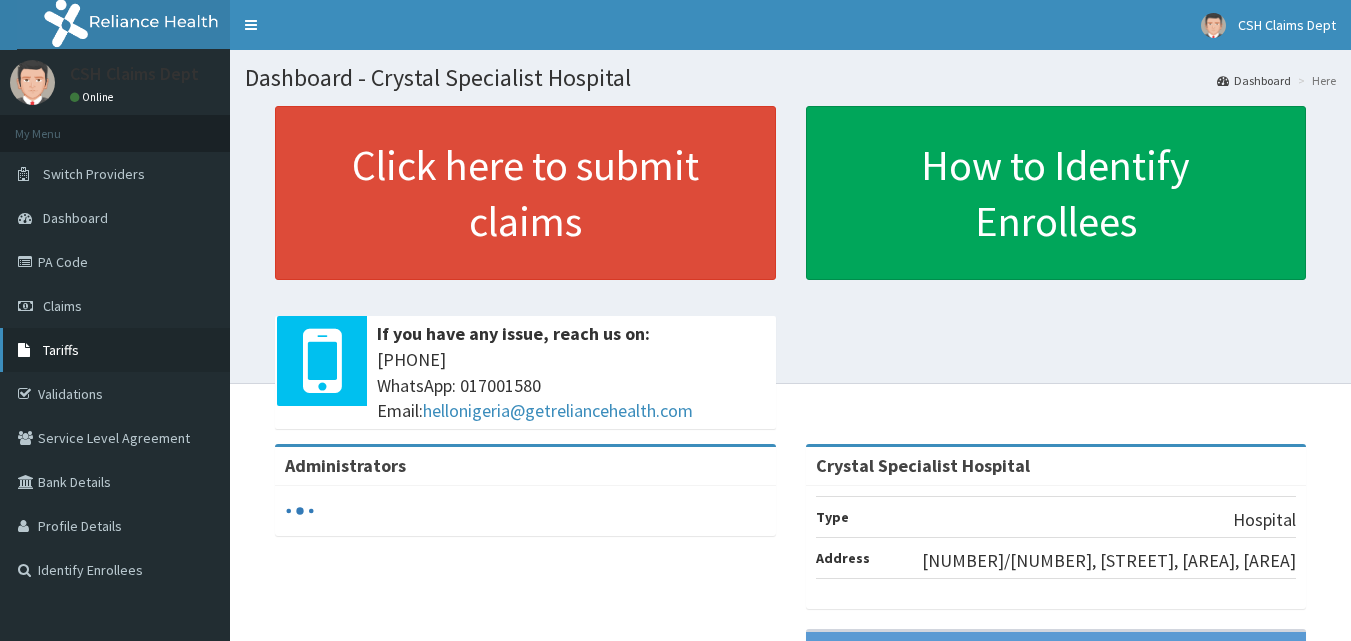 click on "Tariffs" at bounding box center (61, 350) 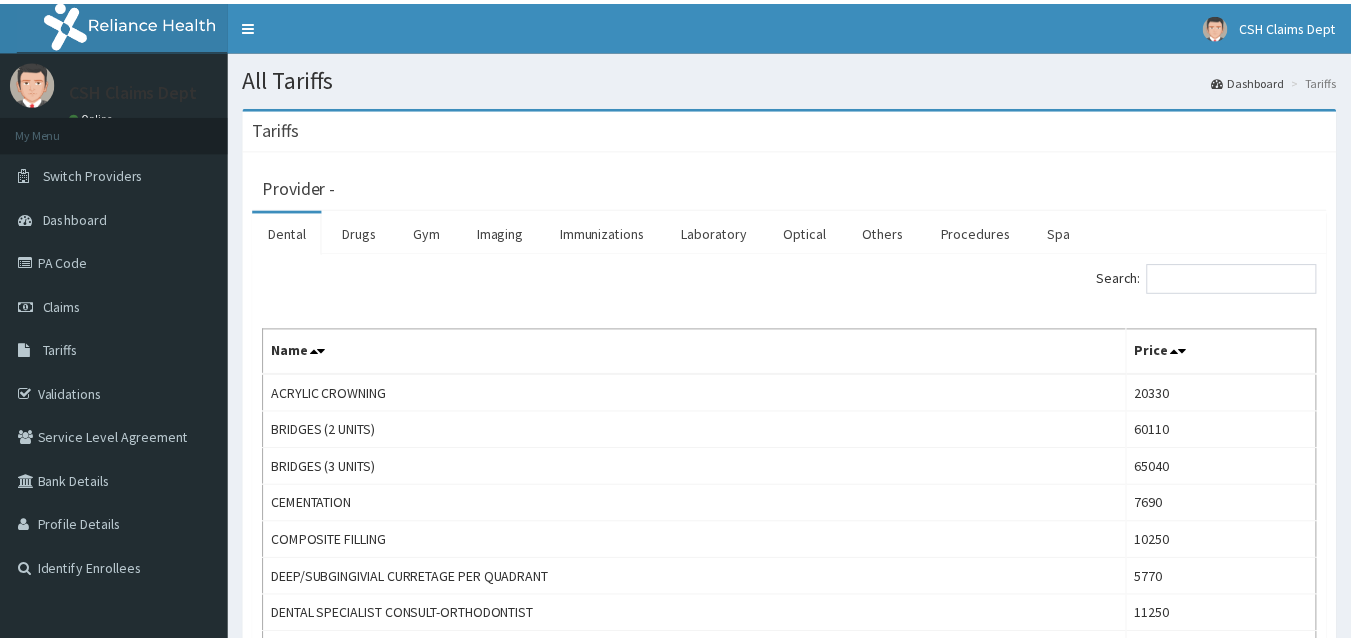 scroll, scrollTop: 0, scrollLeft: 0, axis: both 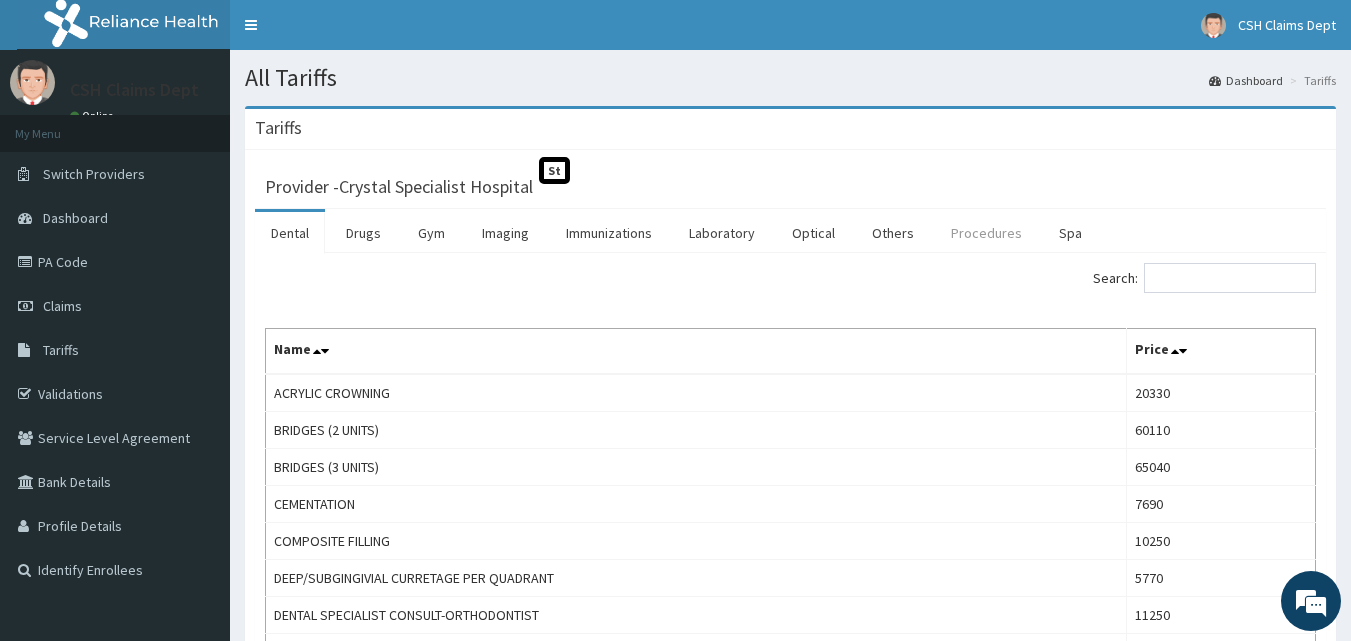 click on "Procedures" at bounding box center (986, 233) 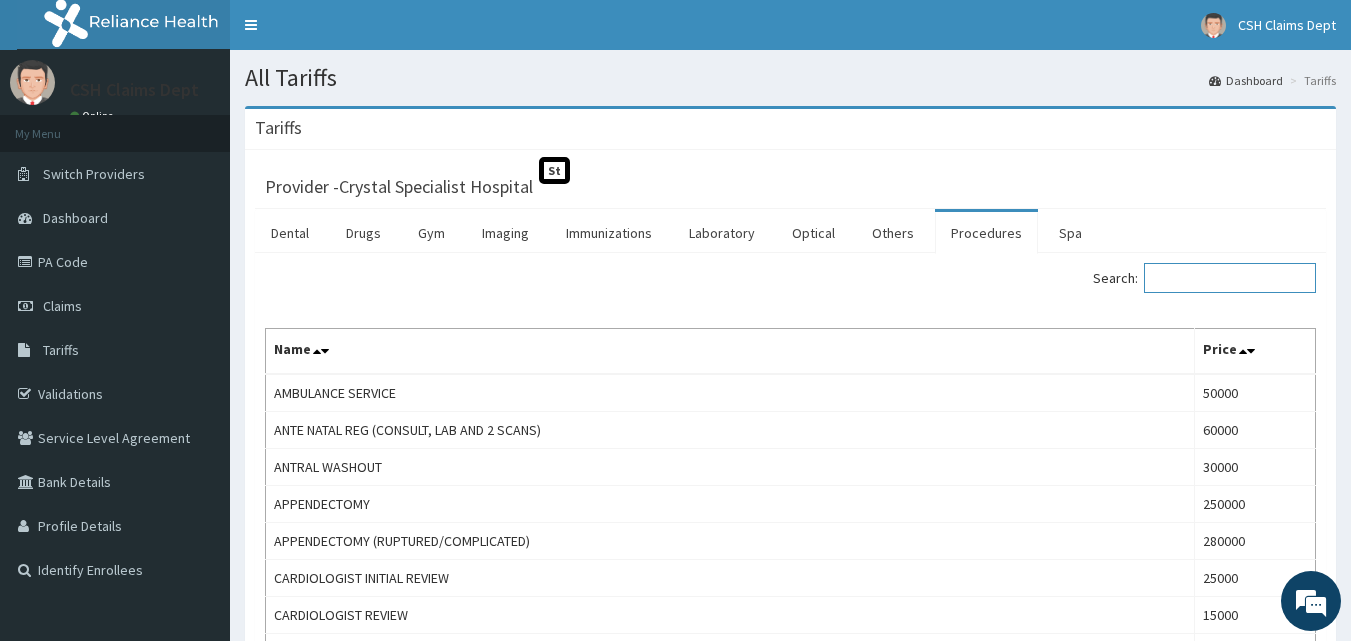 click on "Search:" at bounding box center (1230, 278) 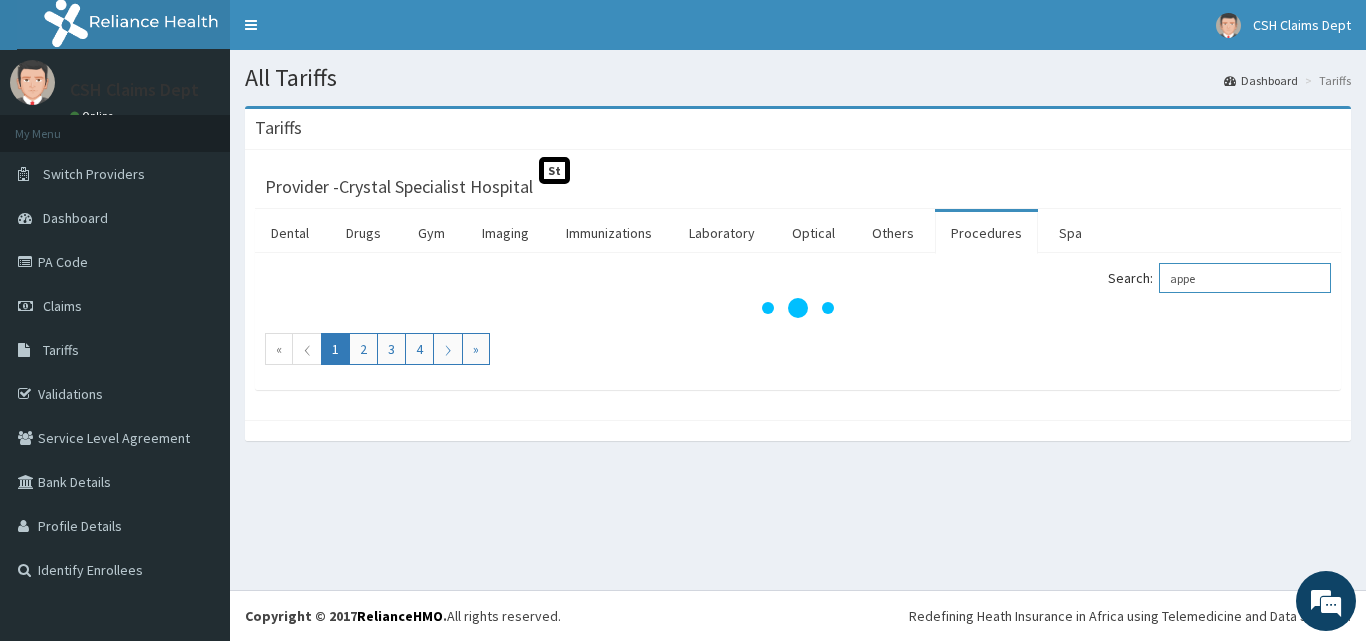 scroll, scrollTop: 0, scrollLeft: 0, axis: both 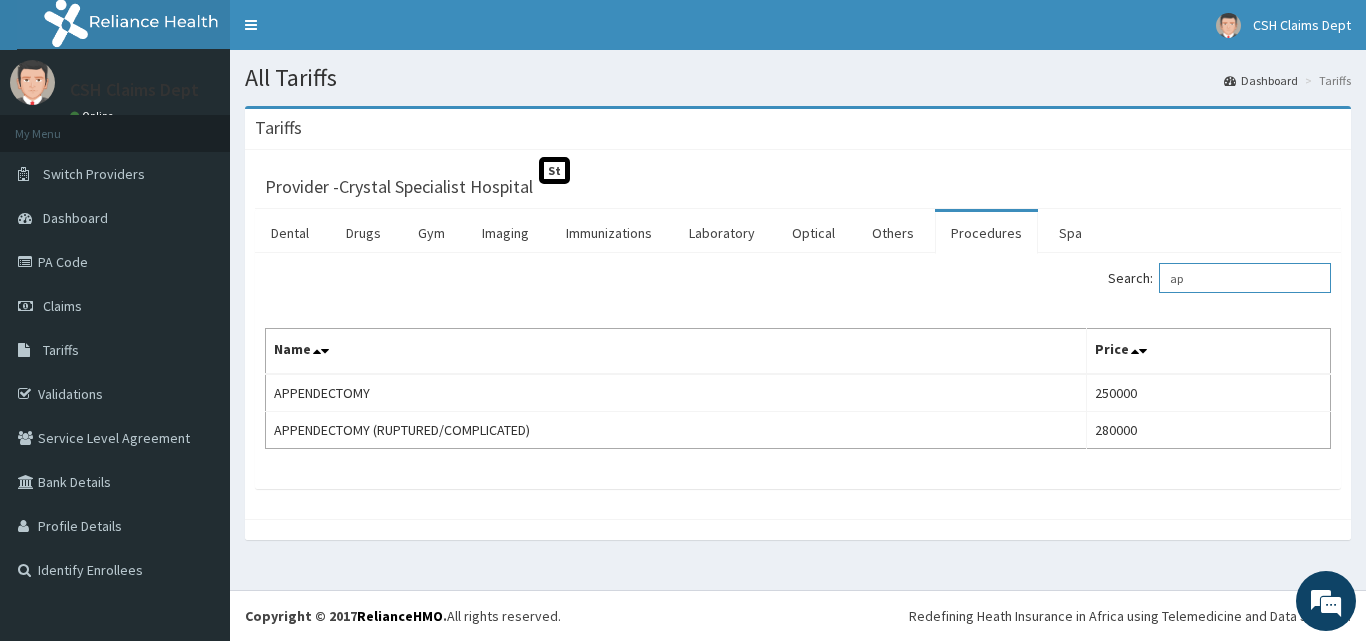 type on "a" 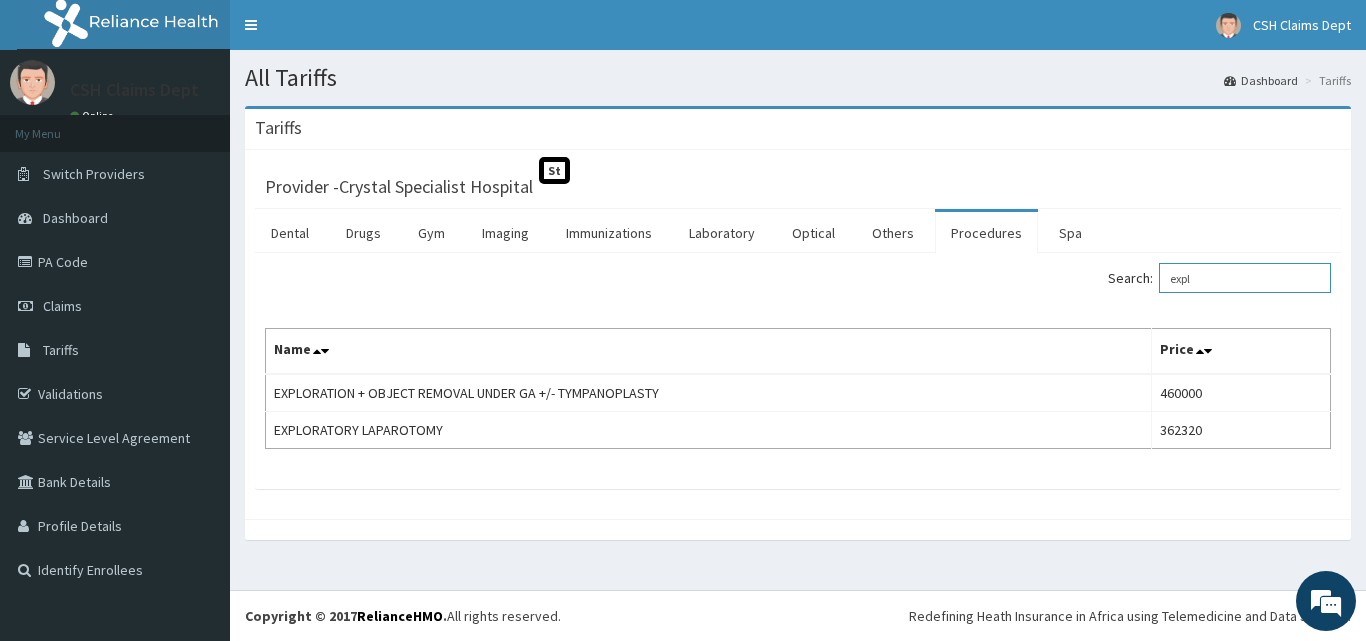 type on "expl" 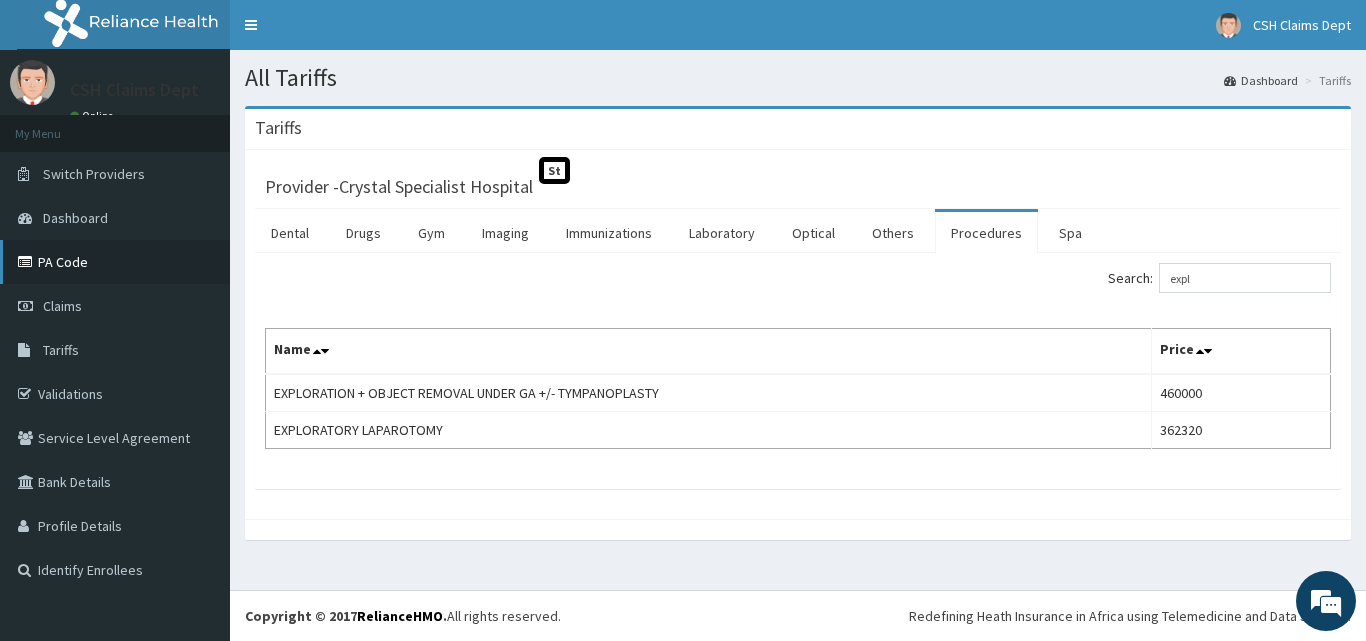 click on "PA Code" at bounding box center (115, 262) 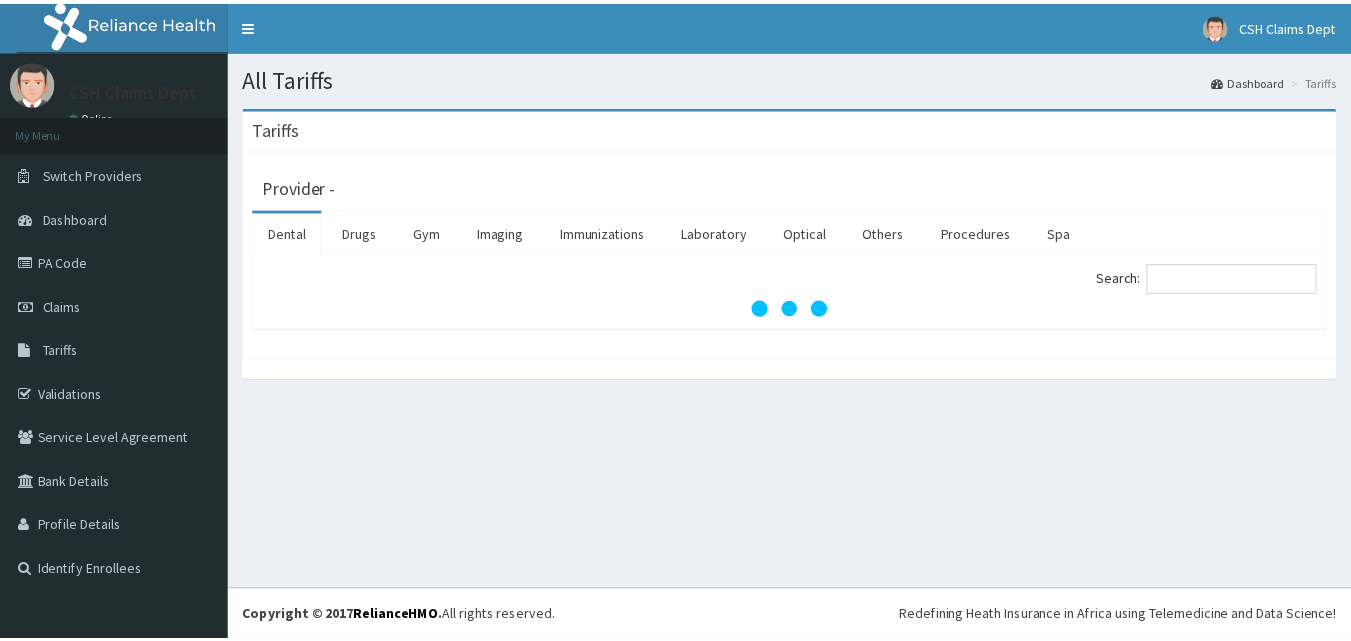 scroll, scrollTop: 0, scrollLeft: 0, axis: both 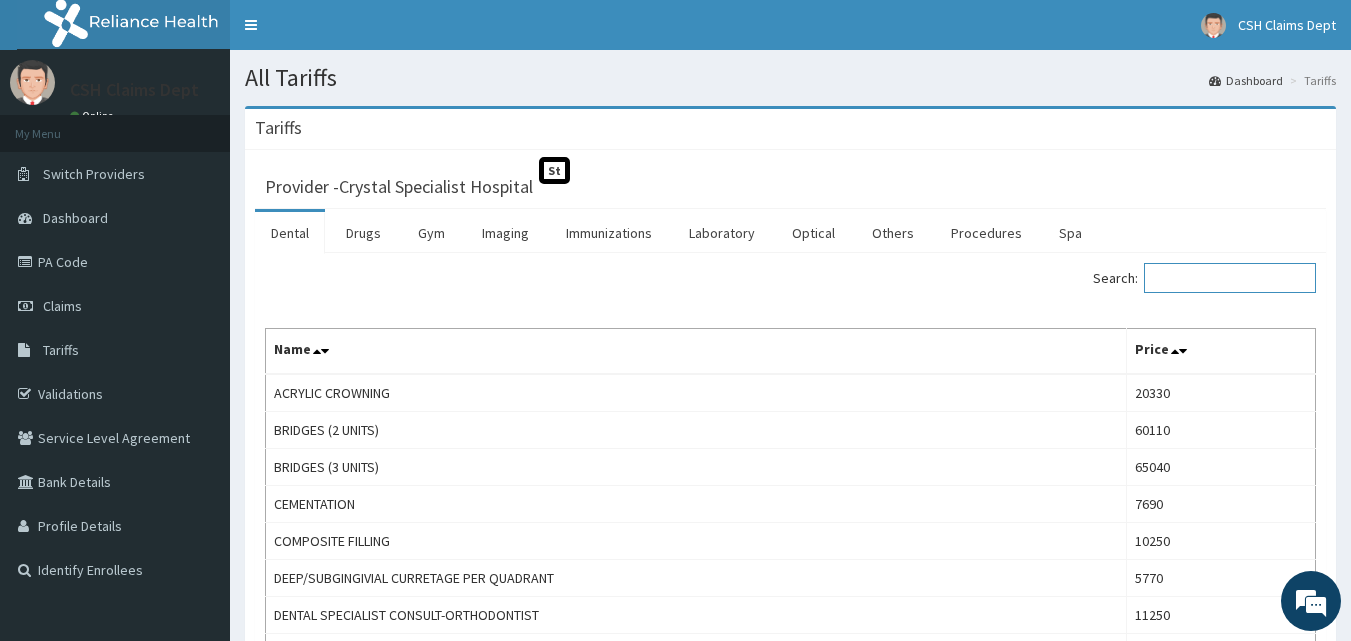 click on "Search:" at bounding box center (1230, 278) 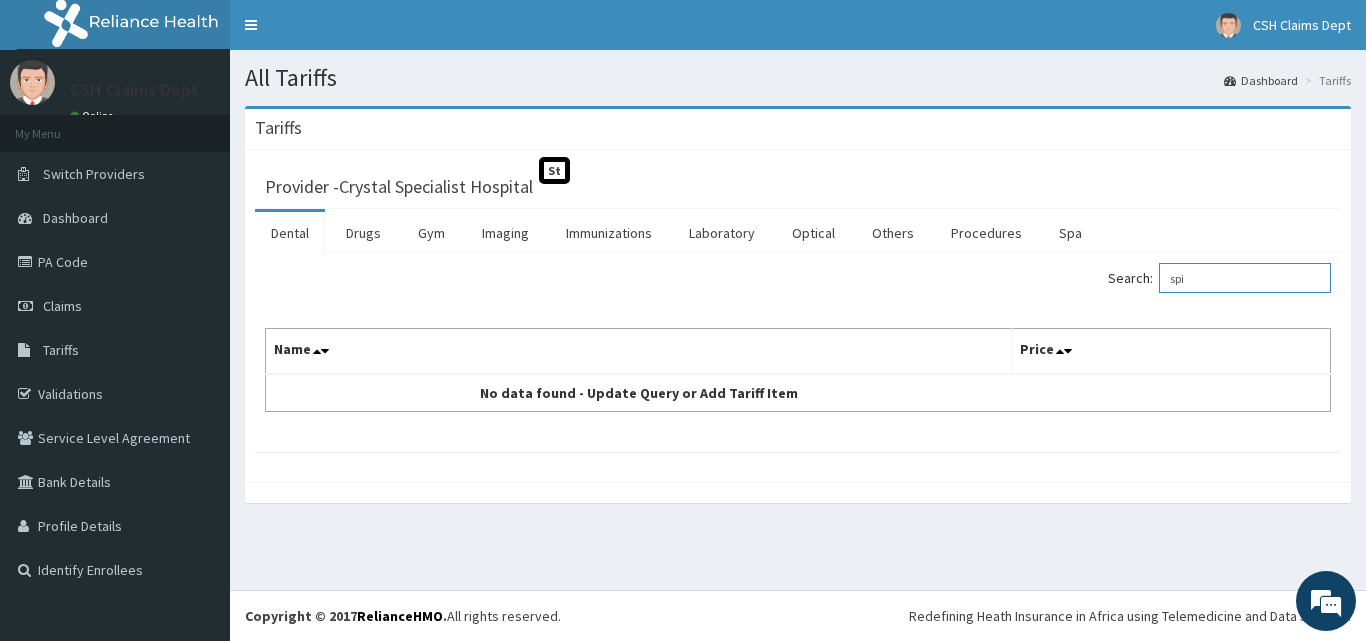 drag, startPoint x: 1200, startPoint y: 276, endPoint x: 1169, endPoint y: 280, distance: 31.257 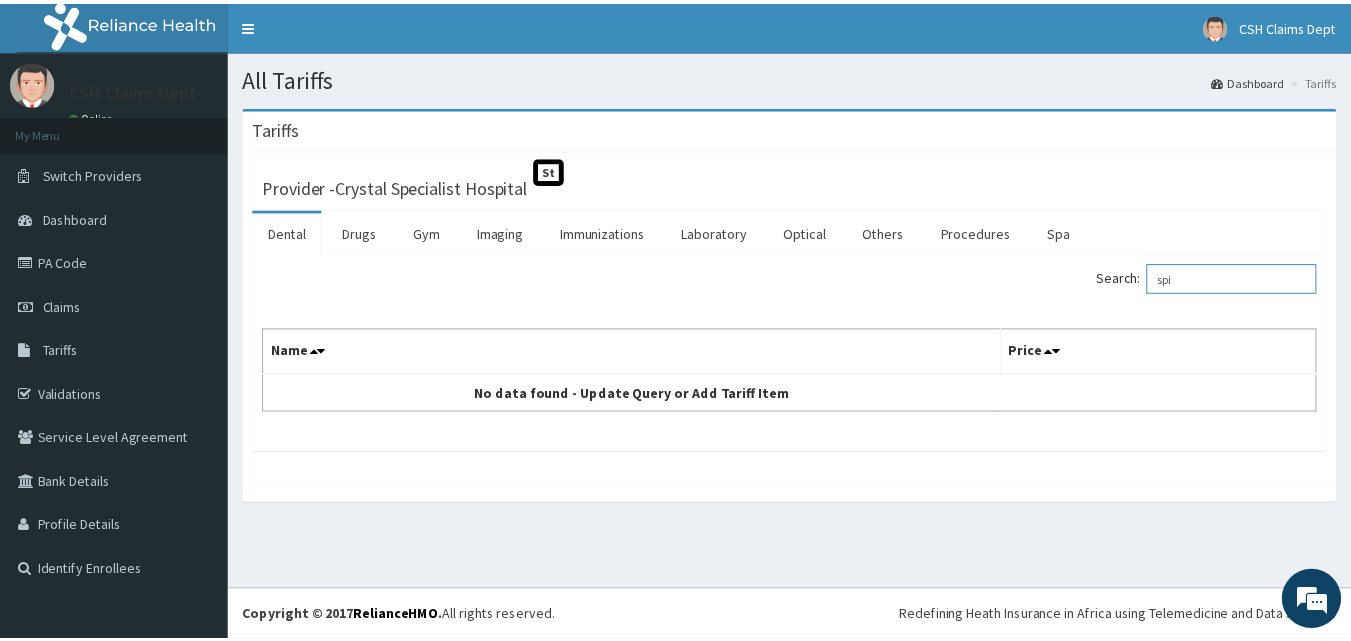 scroll, scrollTop: 0, scrollLeft: 0, axis: both 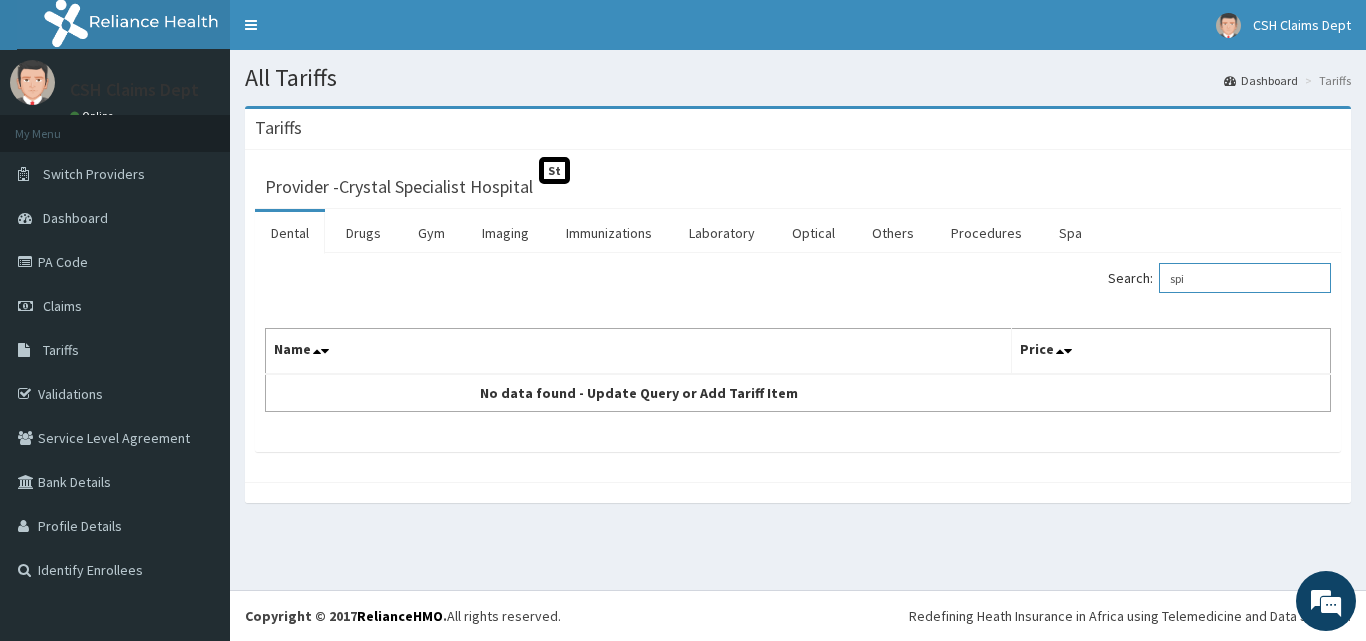 click on "spi" at bounding box center [1245, 278] 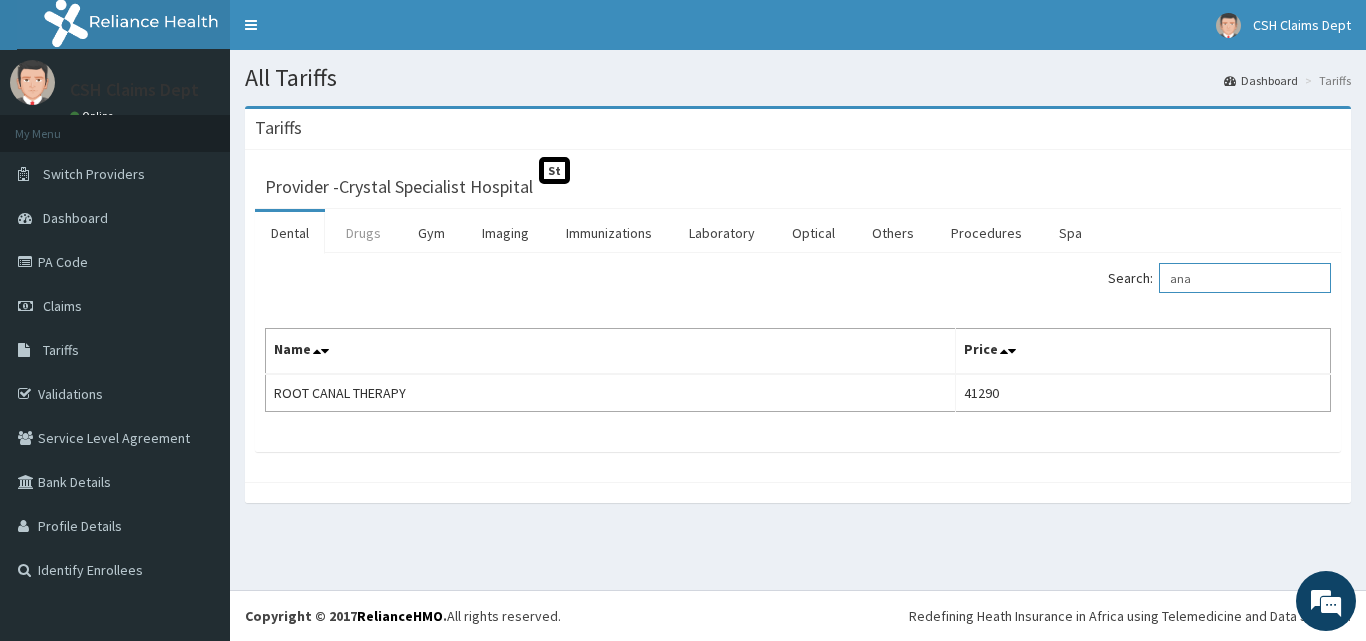 type on "ana" 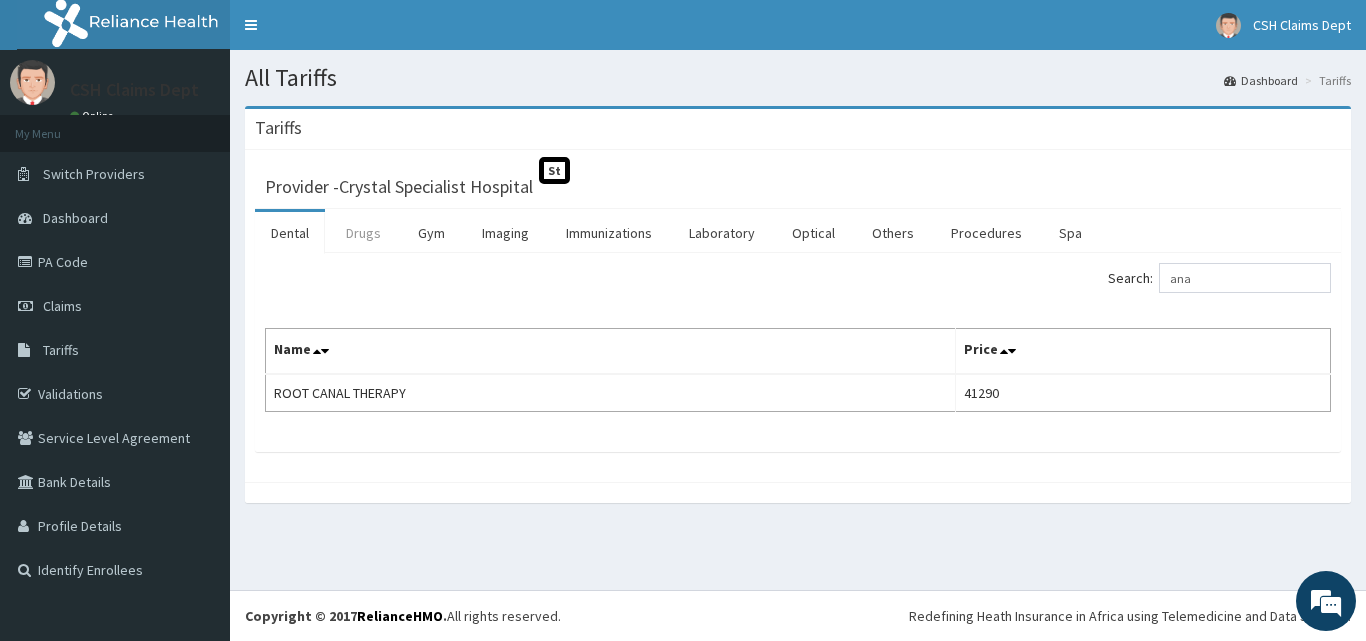 click on "Drugs" at bounding box center [363, 233] 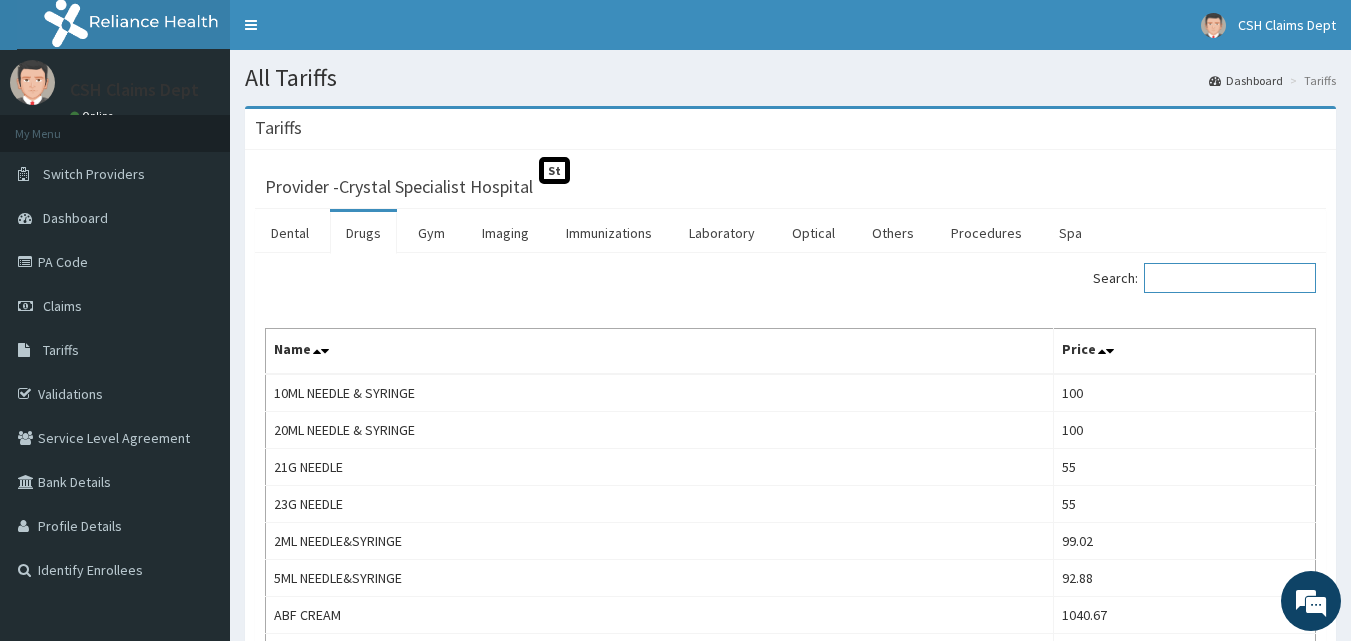 click on "Search:" at bounding box center (1230, 278) 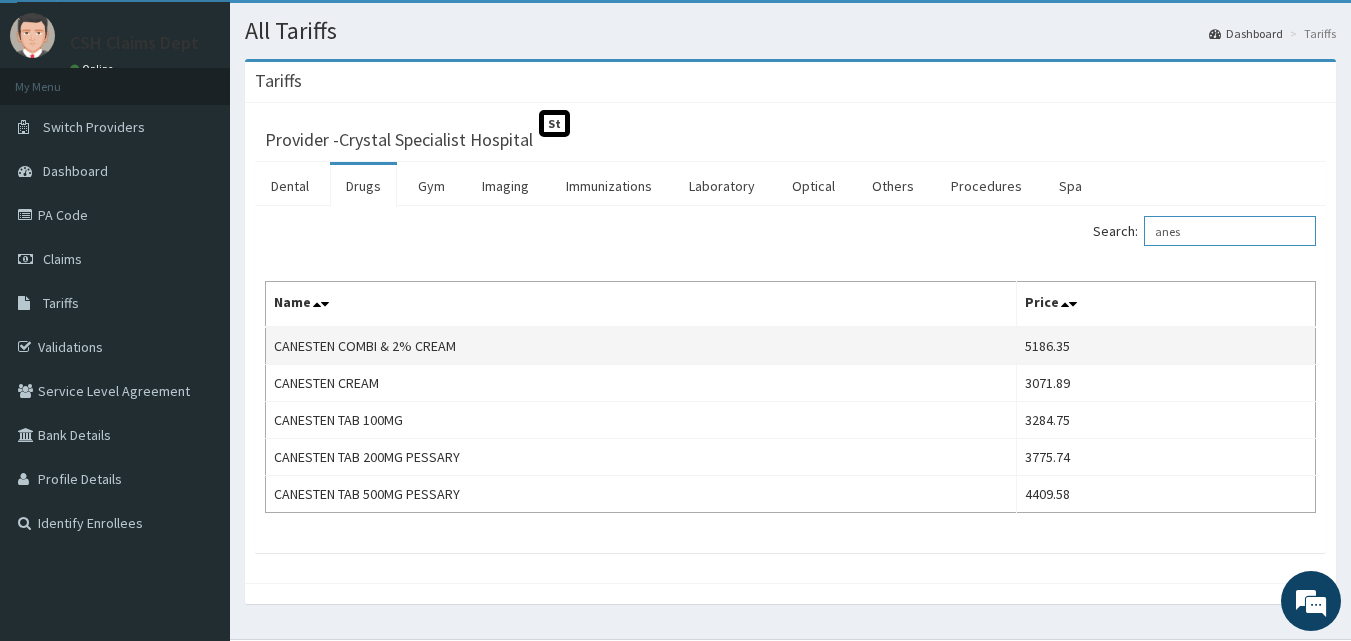 scroll, scrollTop: 0, scrollLeft: 0, axis: both 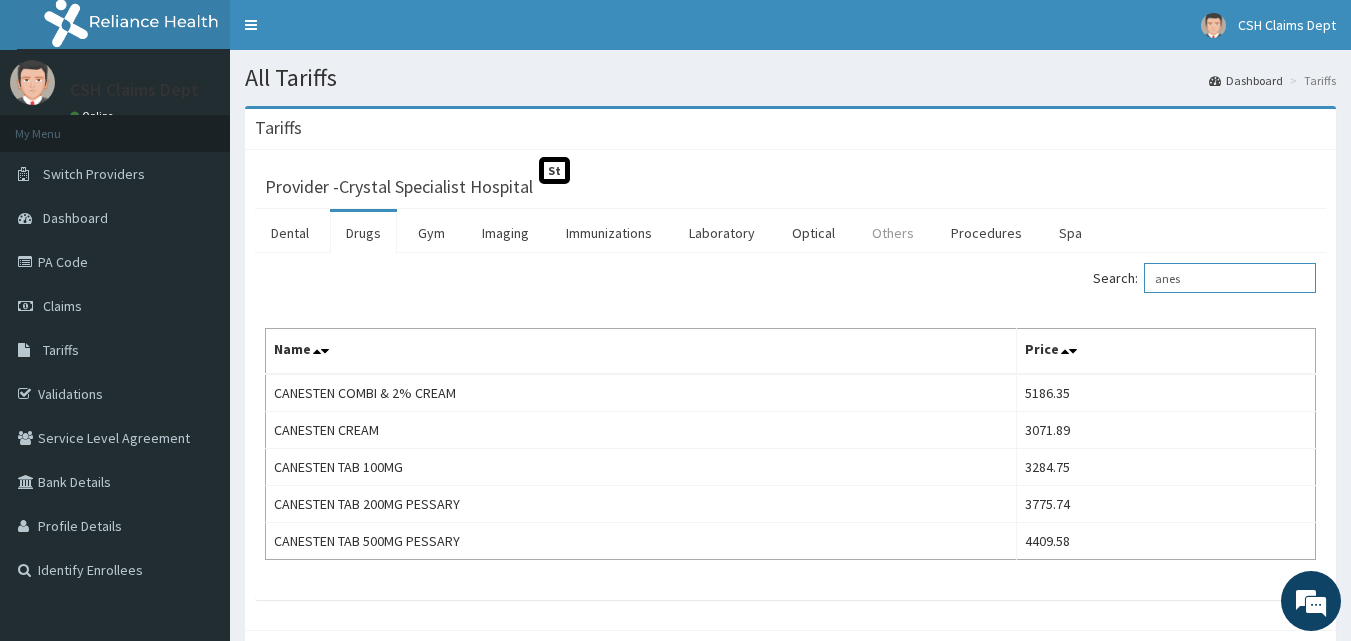 type on "anes" 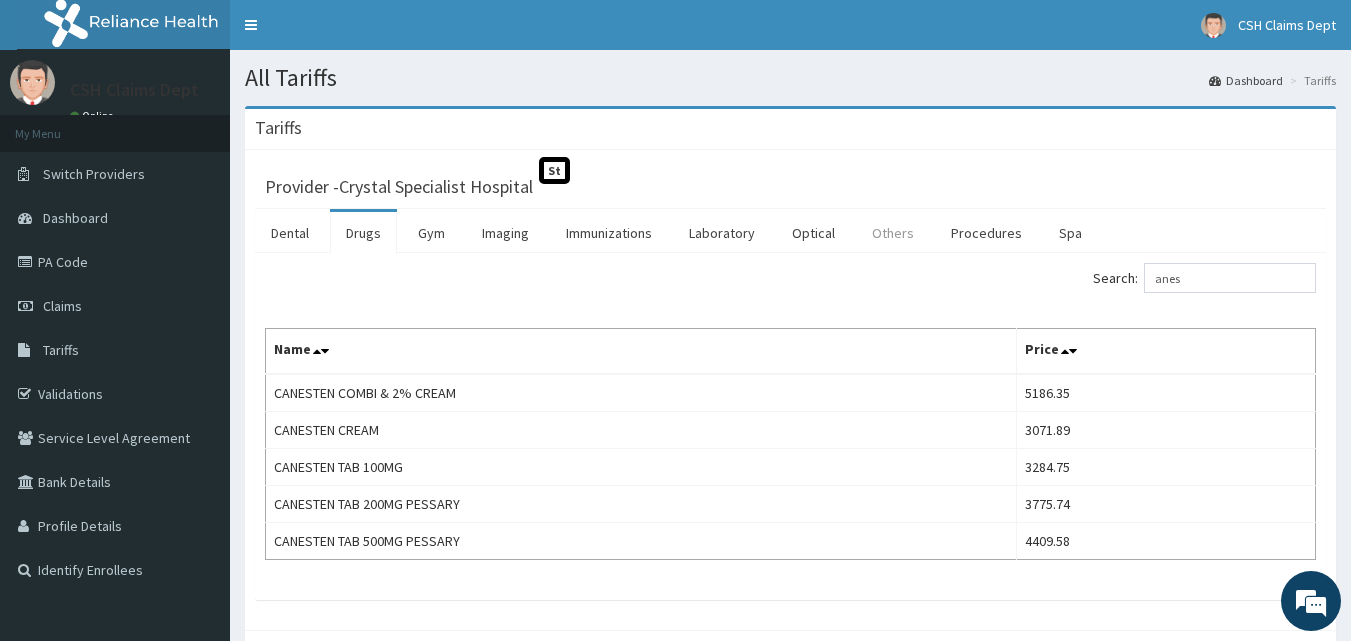 click on "Others" at bounding box center [893, 233] 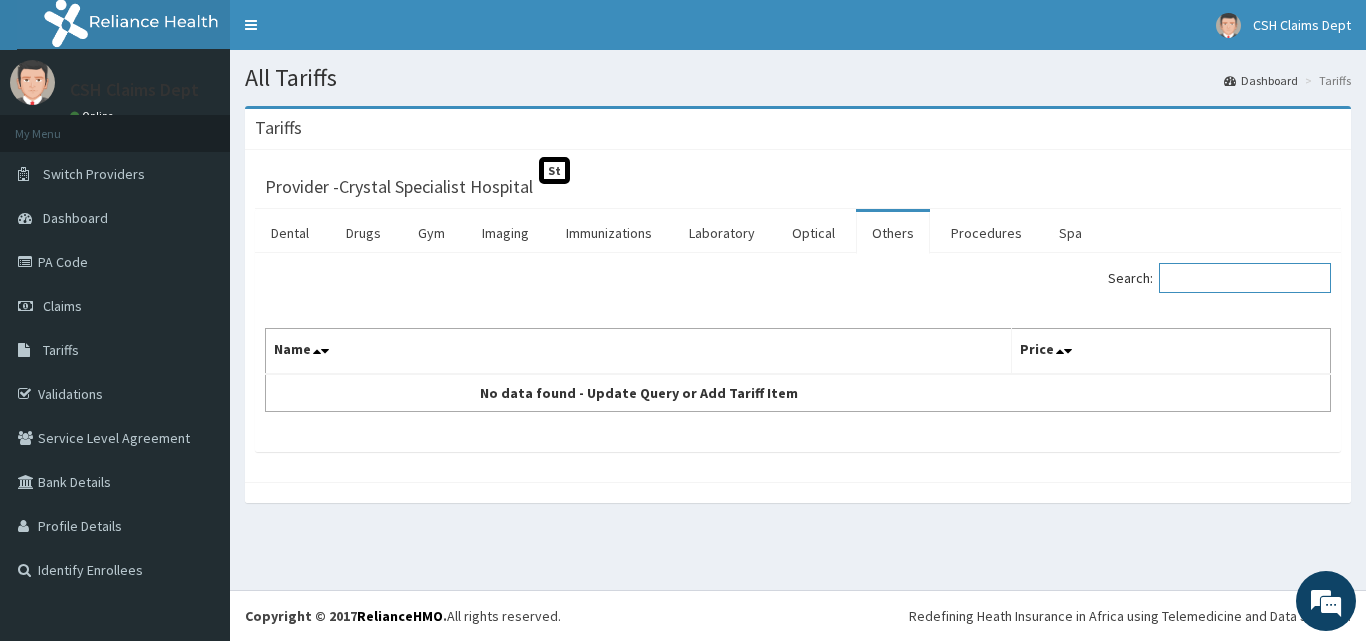 click on "Search:" at bounding box center [1245, 278] 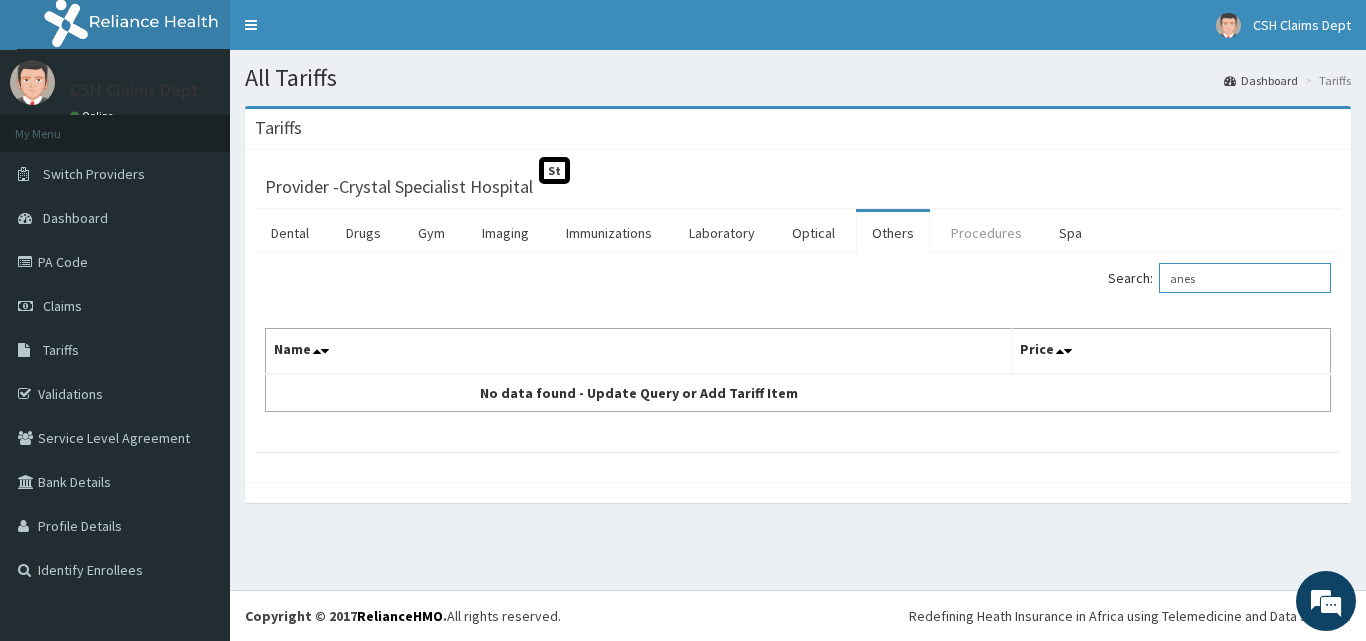 type on "anes" 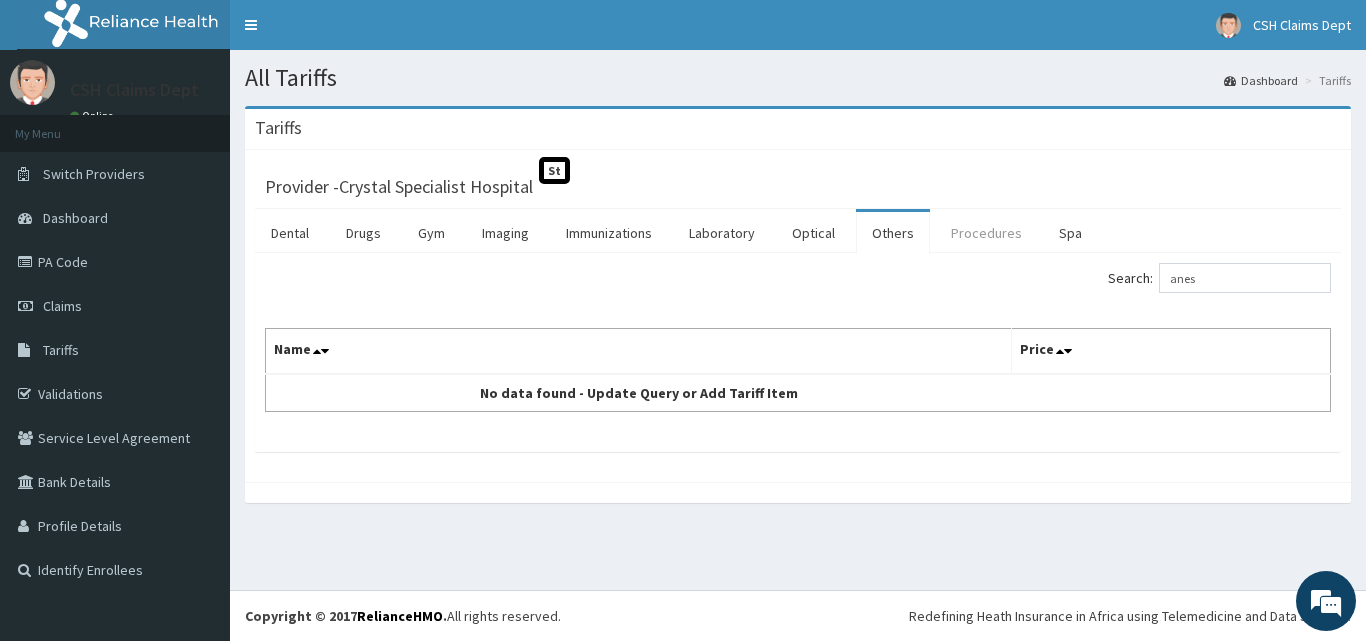 click on "Procedures" at bounding box center (986, 233) 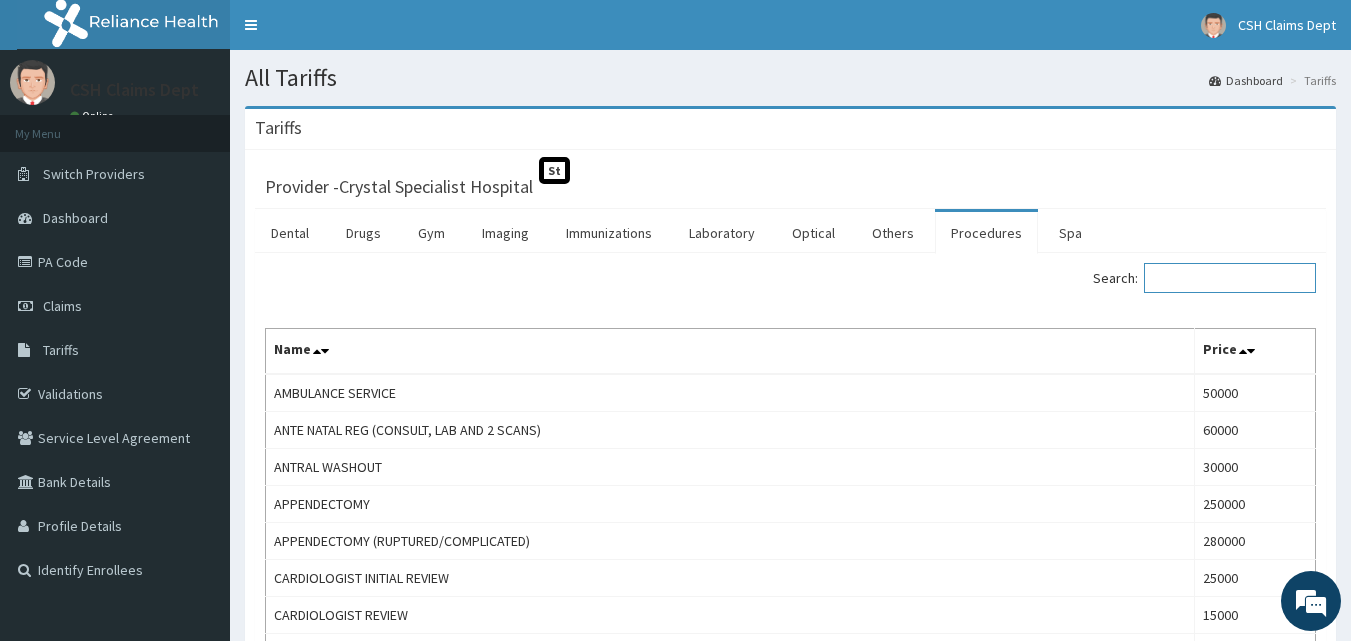 click on "Search:" at bounding box center (1230, 278) 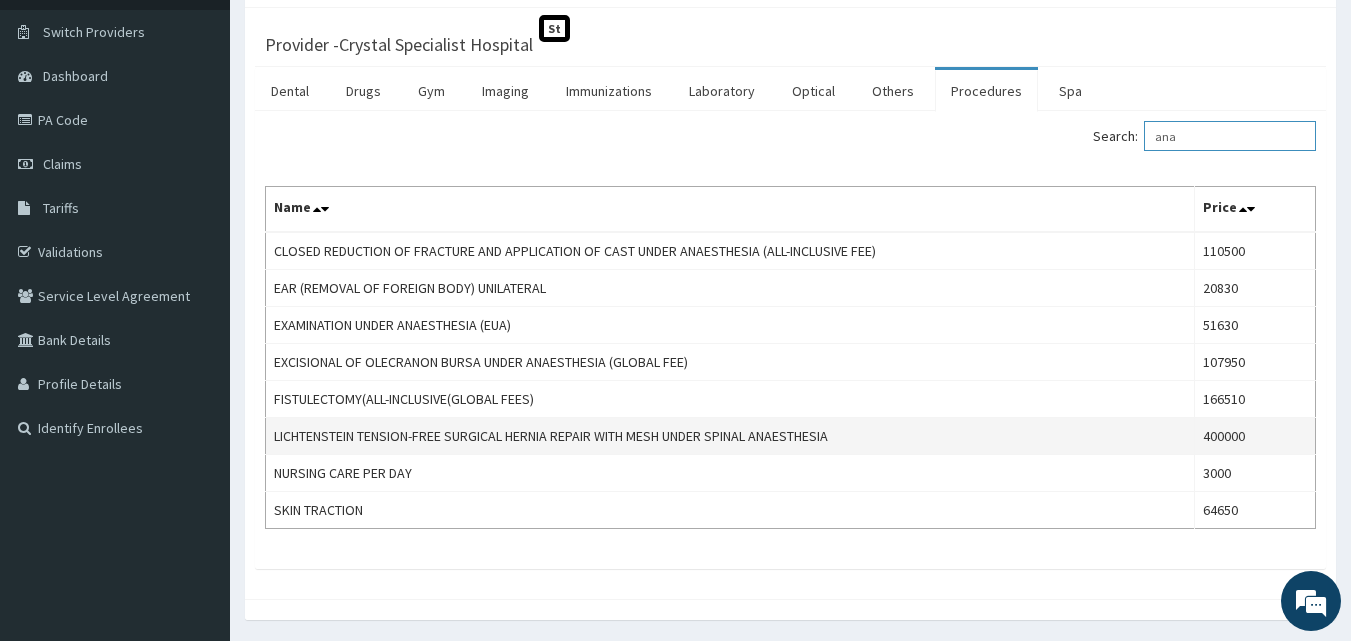 scroll, scrollTop: 107, scrollLeft: 0, axis: vertical 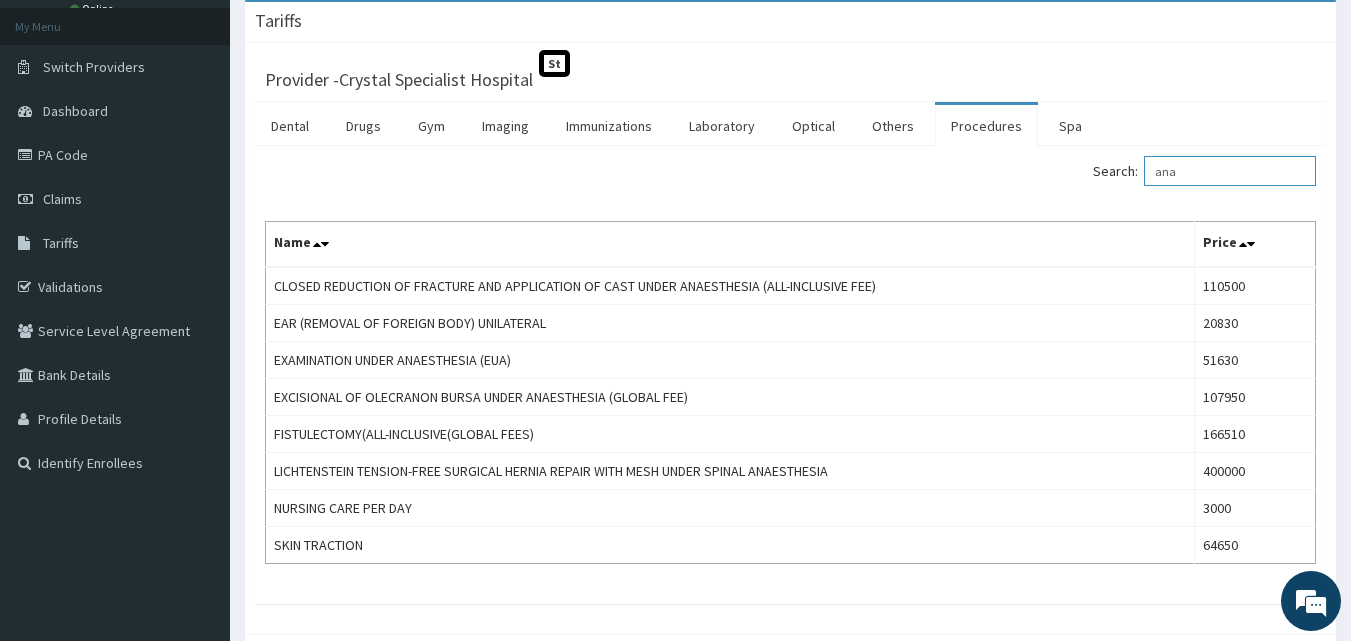 type on "ana" 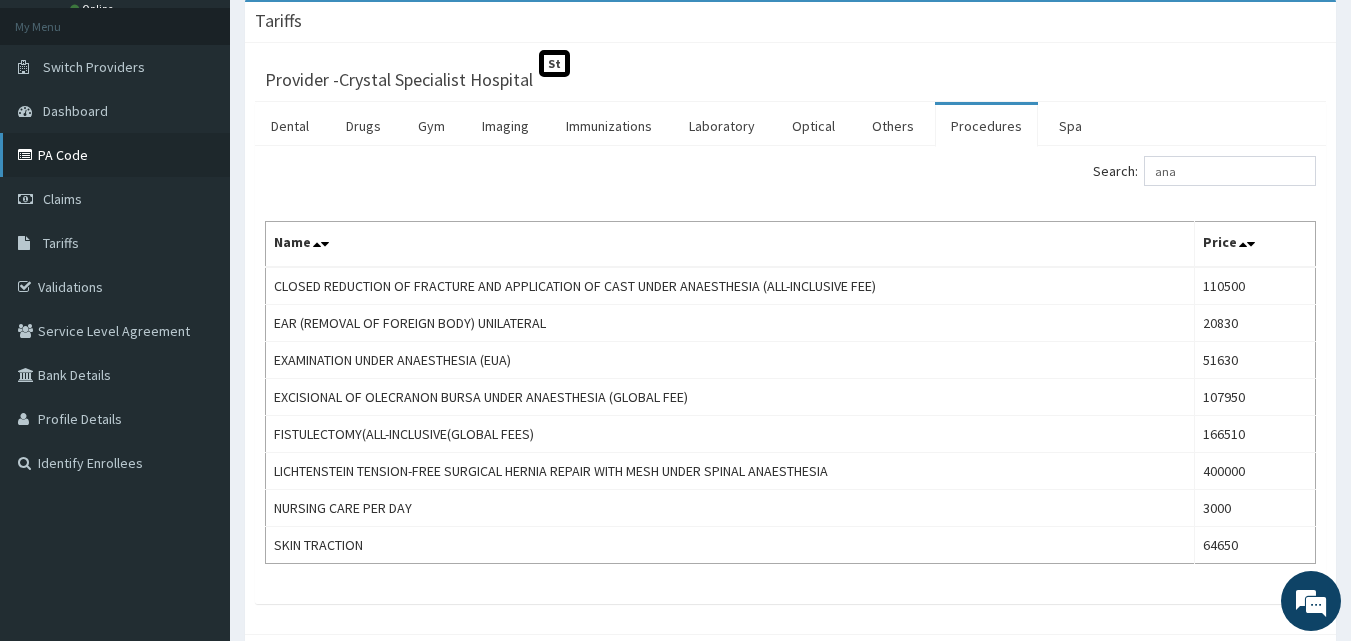 click on "PA Code" at bounding box center (115, 155) 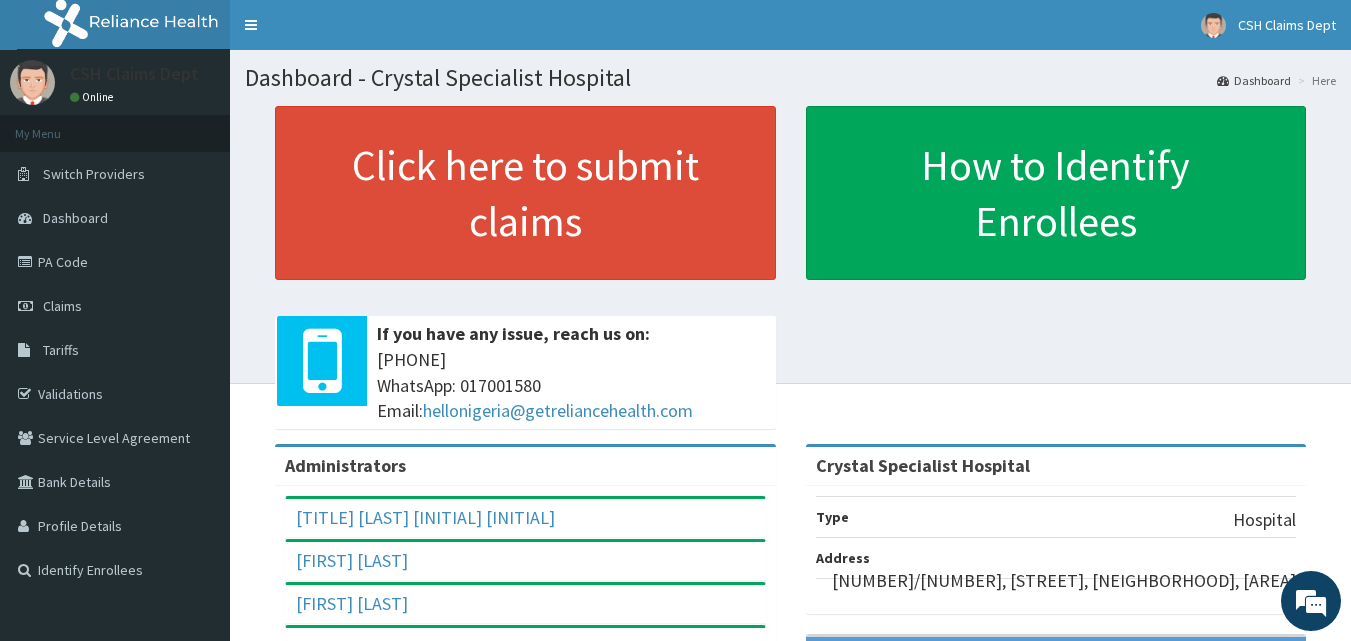 scroll, scrollTop: 0, scrollLeft: 0, axis: both 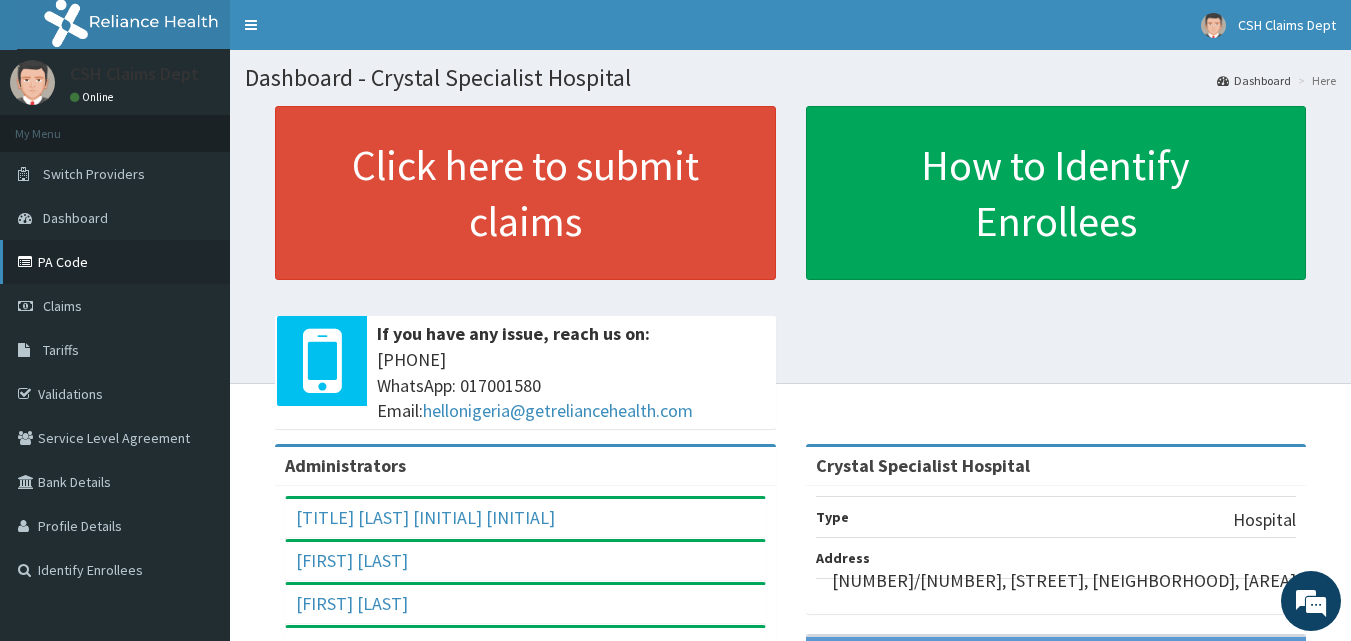 click on "PA Code" at bounding box center [115, 262] 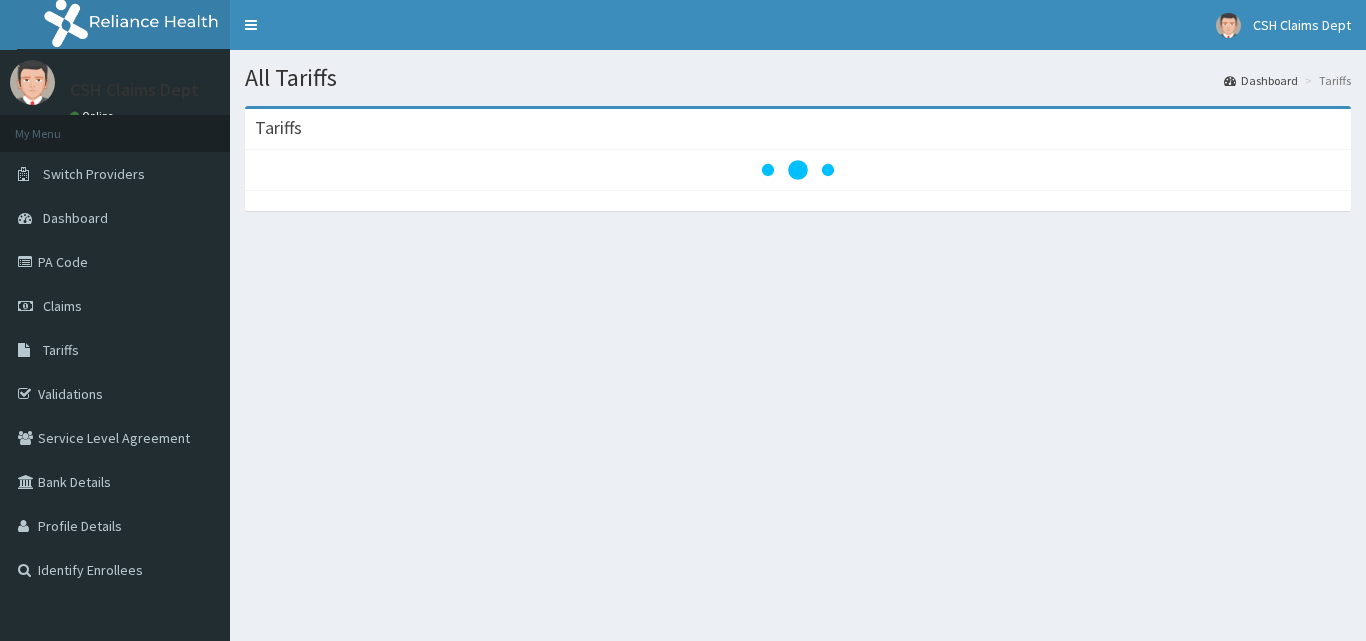 scroll, scrollTop: 0, scrollLeft: 0, axis: both 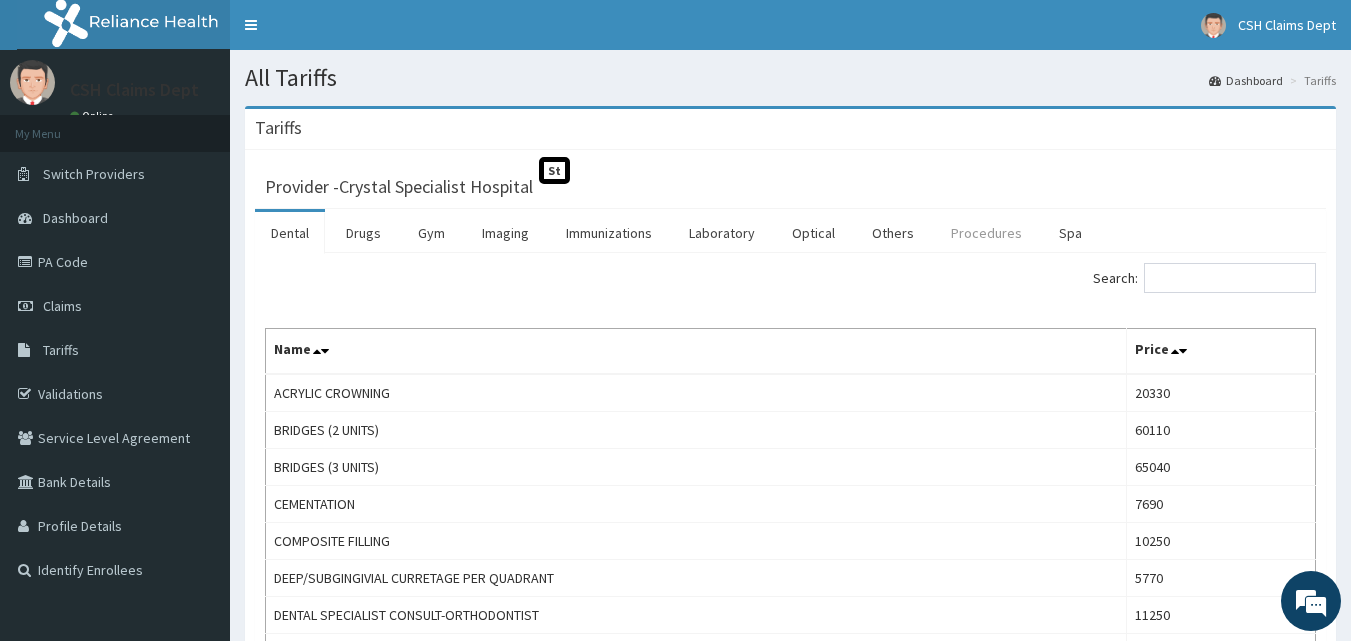 drag, startPoint x: 969, startPoint y: 229, endPoint x: 981, endPoint y: 234, distance: 13 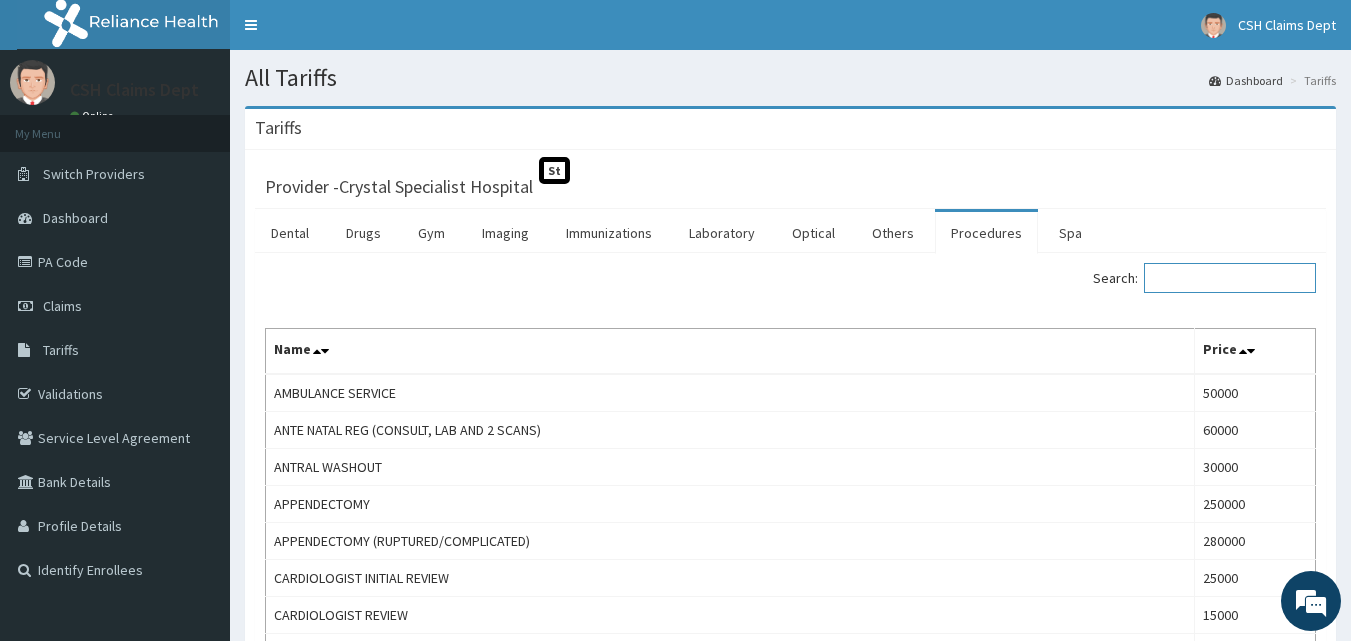click on "Search:" at bounding box center [1230, 278] 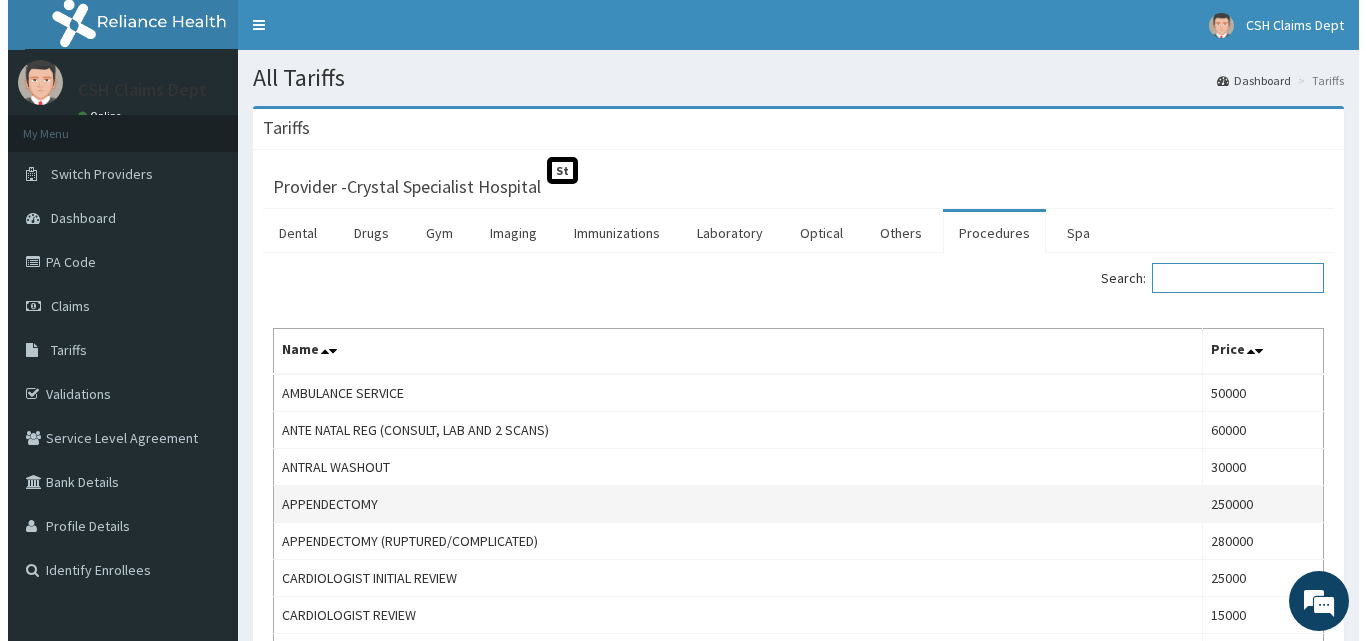 scroll, scrollTop: 0, scrollLeft: 0, axis: both 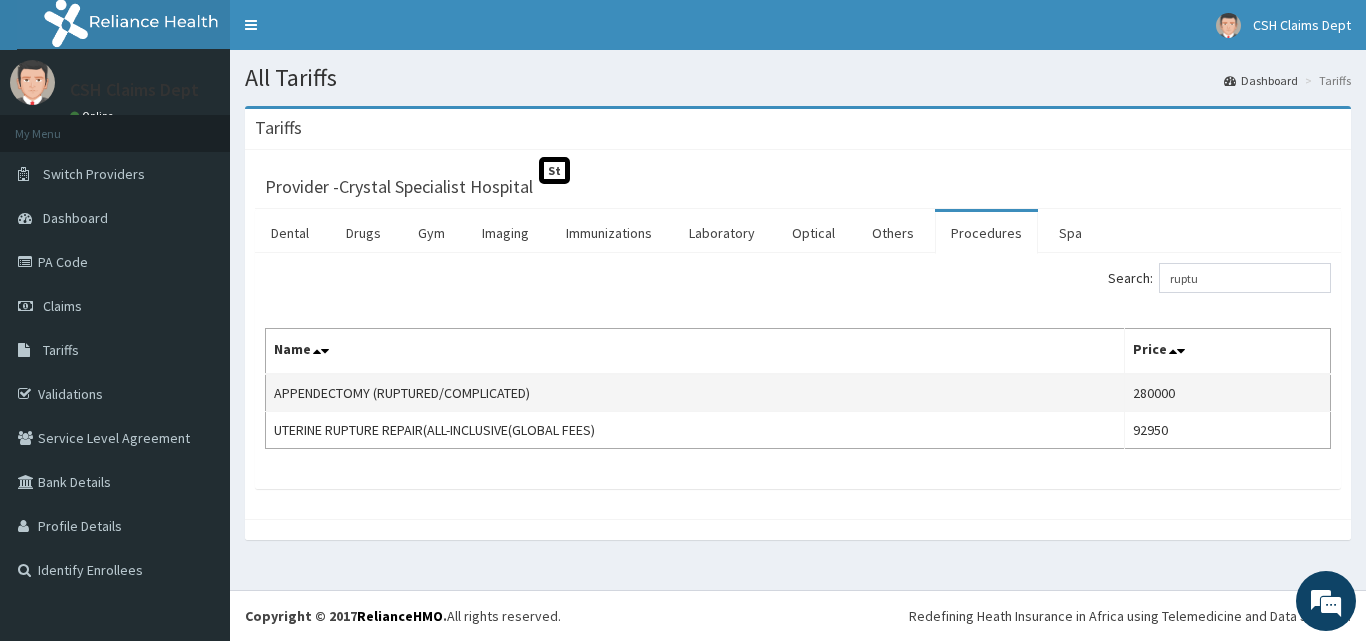 click on "280000" at bounding box center (1228, 393) 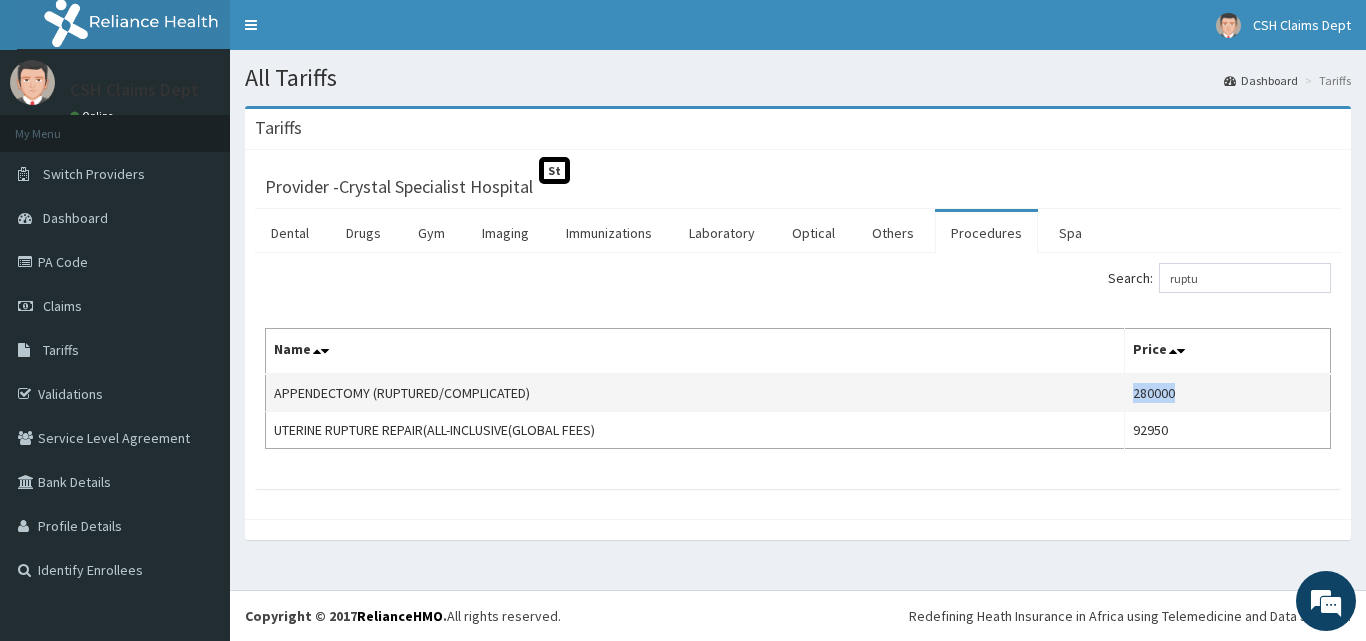 click on "280000" at bounding box center (1228, 393) 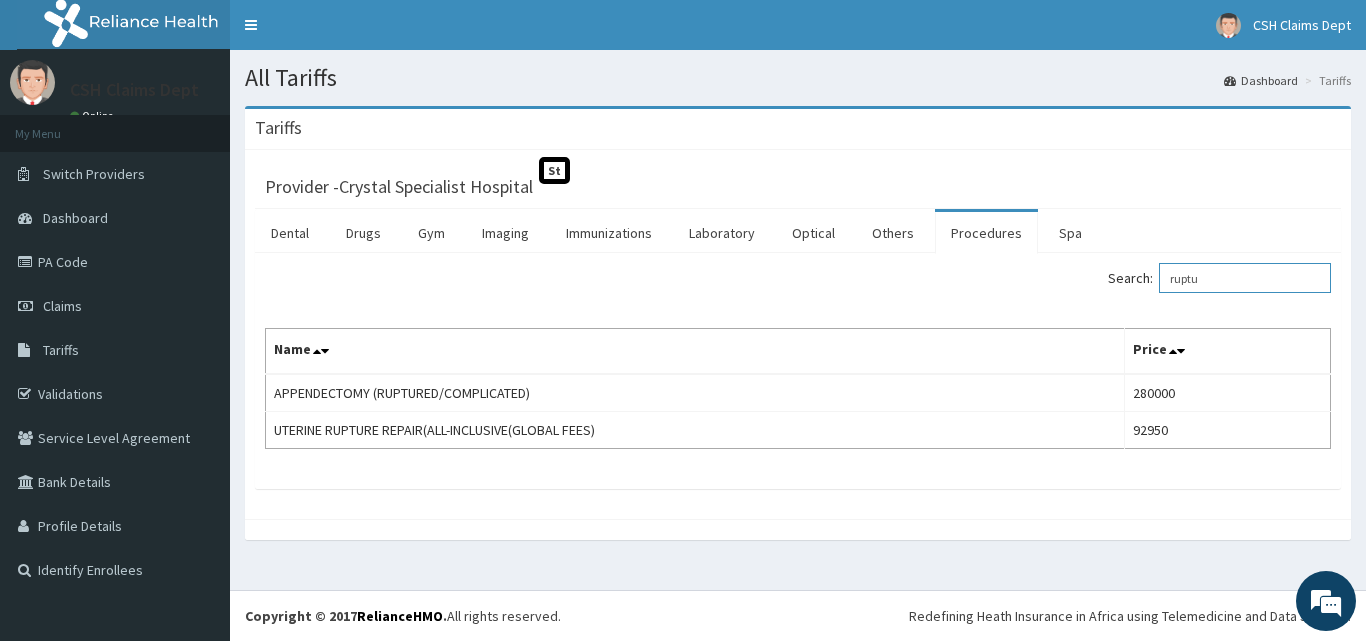 click on "ruptu" at bounding box center (1245, 278) 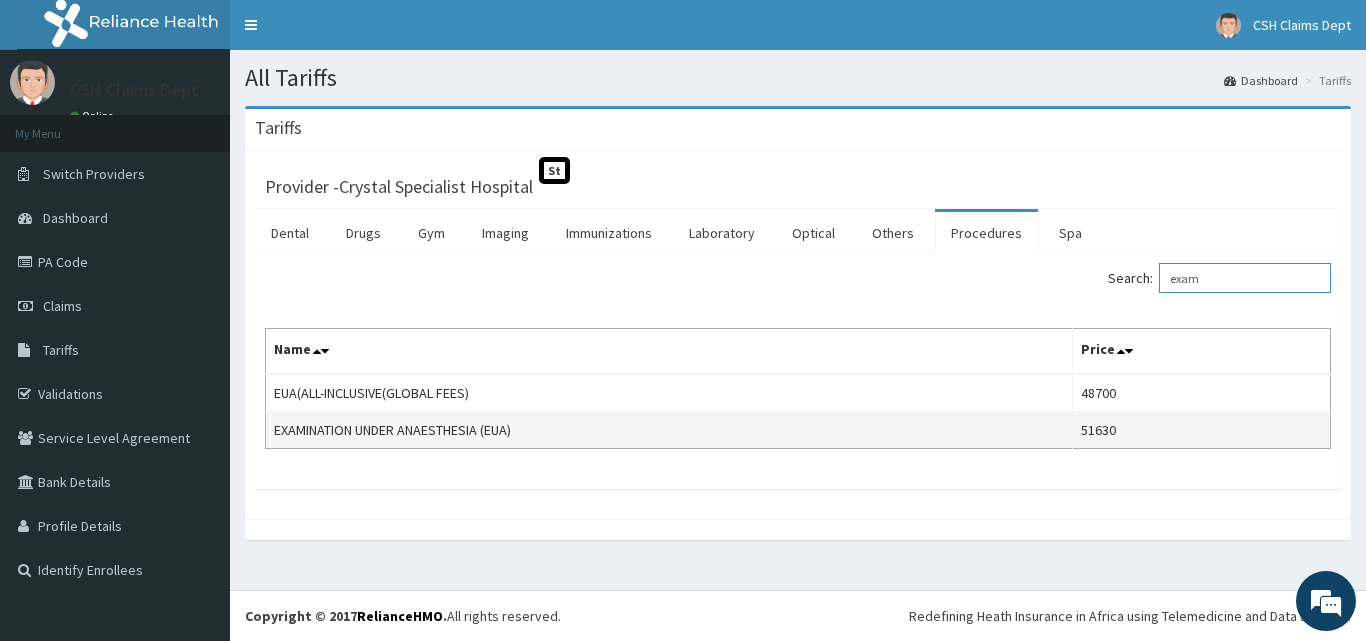 type on "exam" 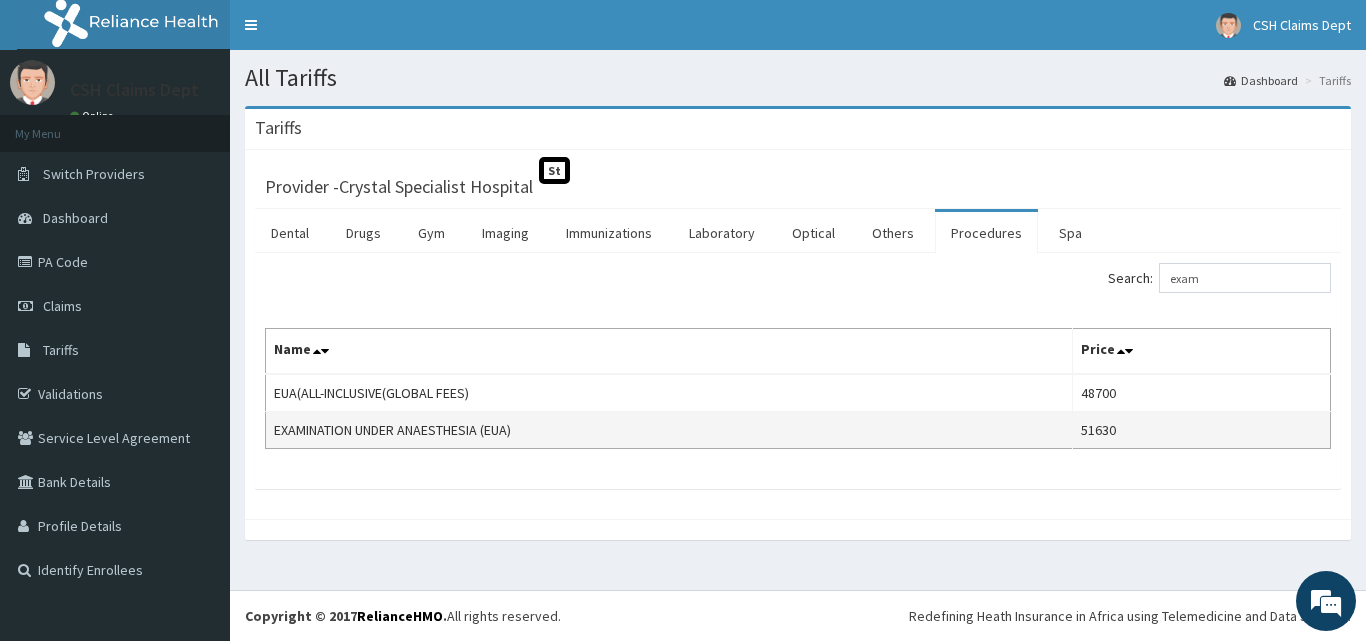 click on "51630" at bounding box center (1202, 430) 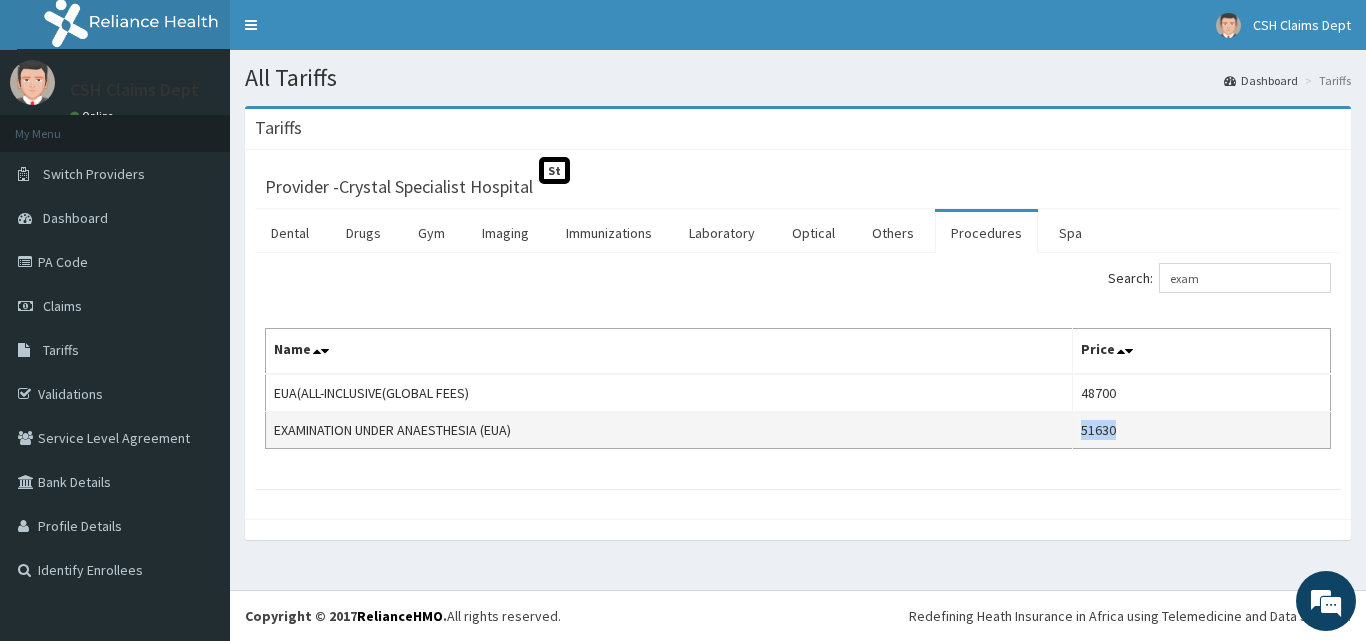 click on "51630" at bounding box center [1202, 430] 